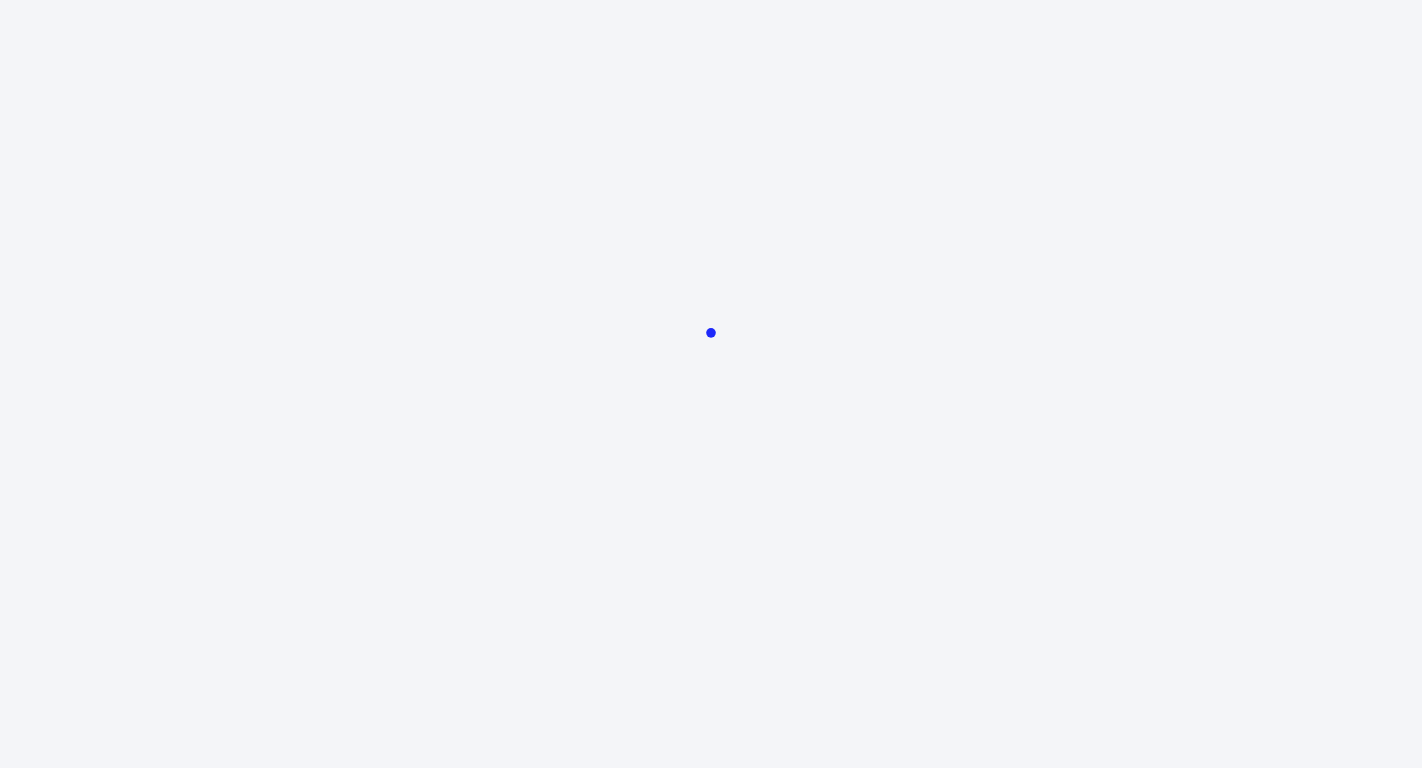 scroll, scrollTop: 0, scrollLeft: 0, axis: both 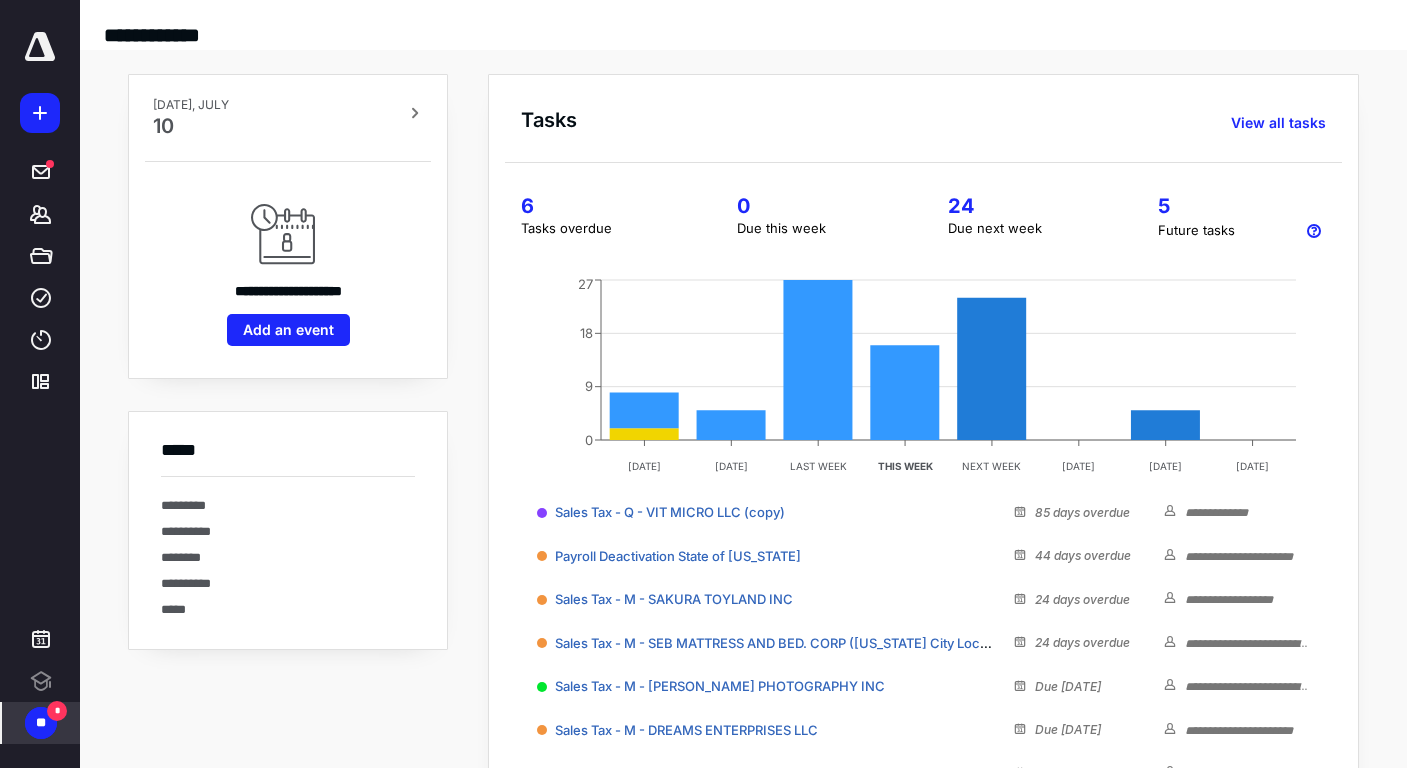 click on "**" at bounding box center [41, 723] 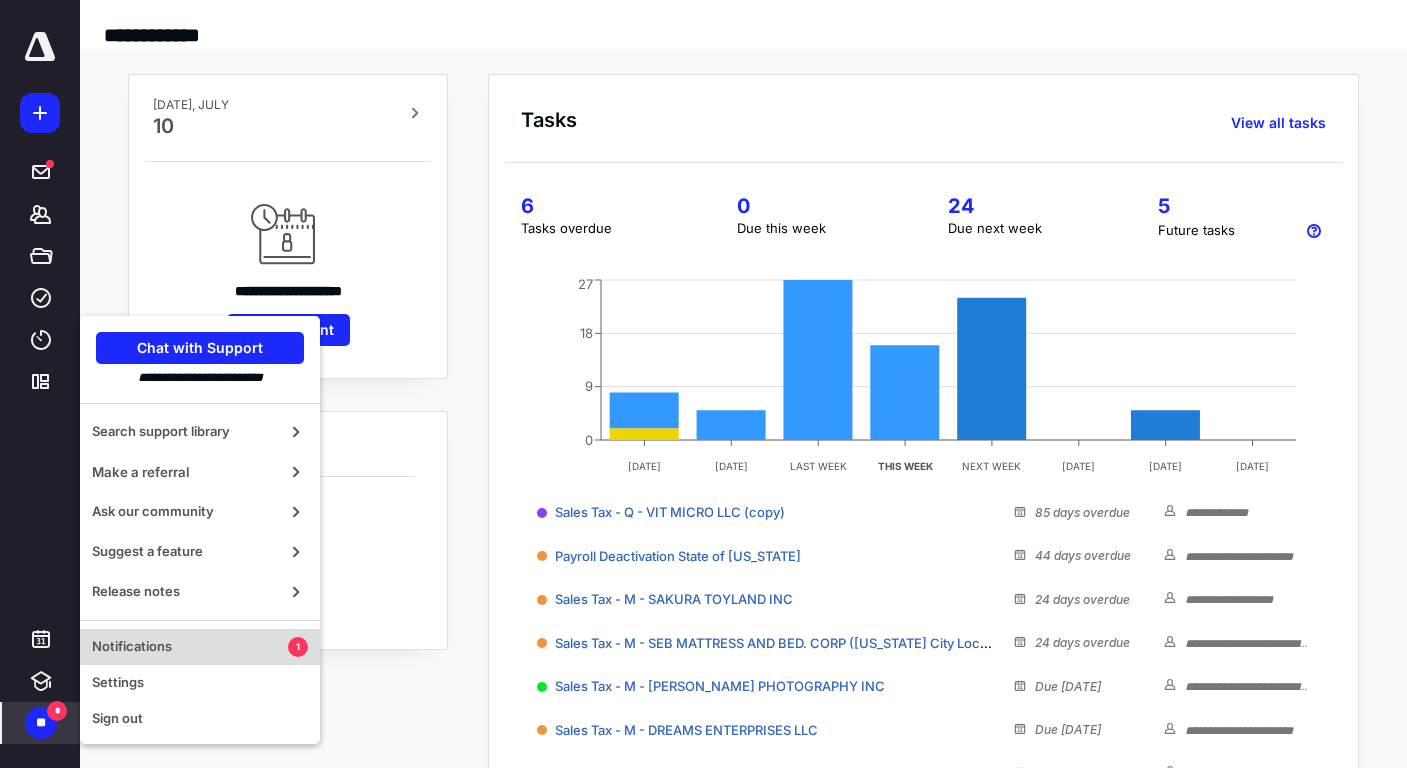 click on "Notifications" at bounding box center [190, 647] 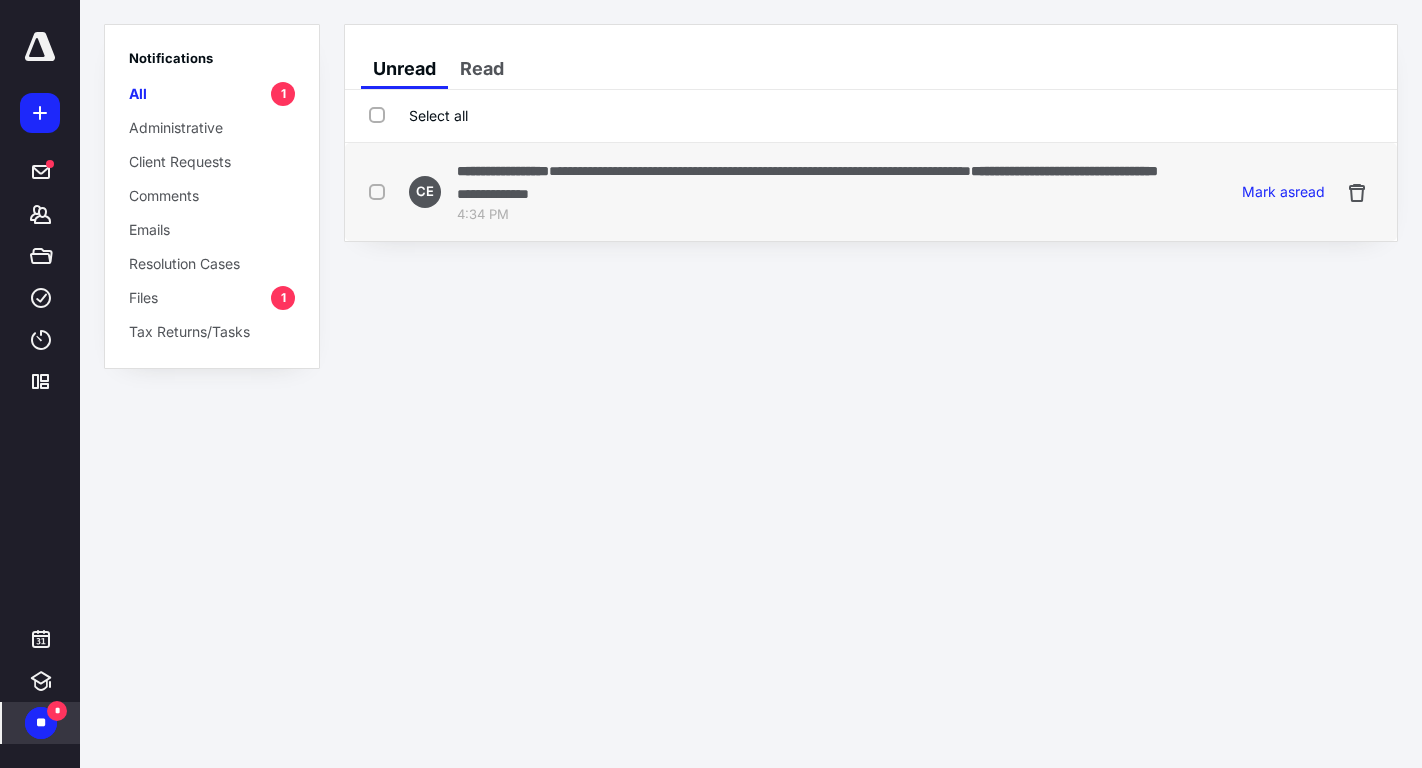 click on "**********" at bounding box center (770, 192) 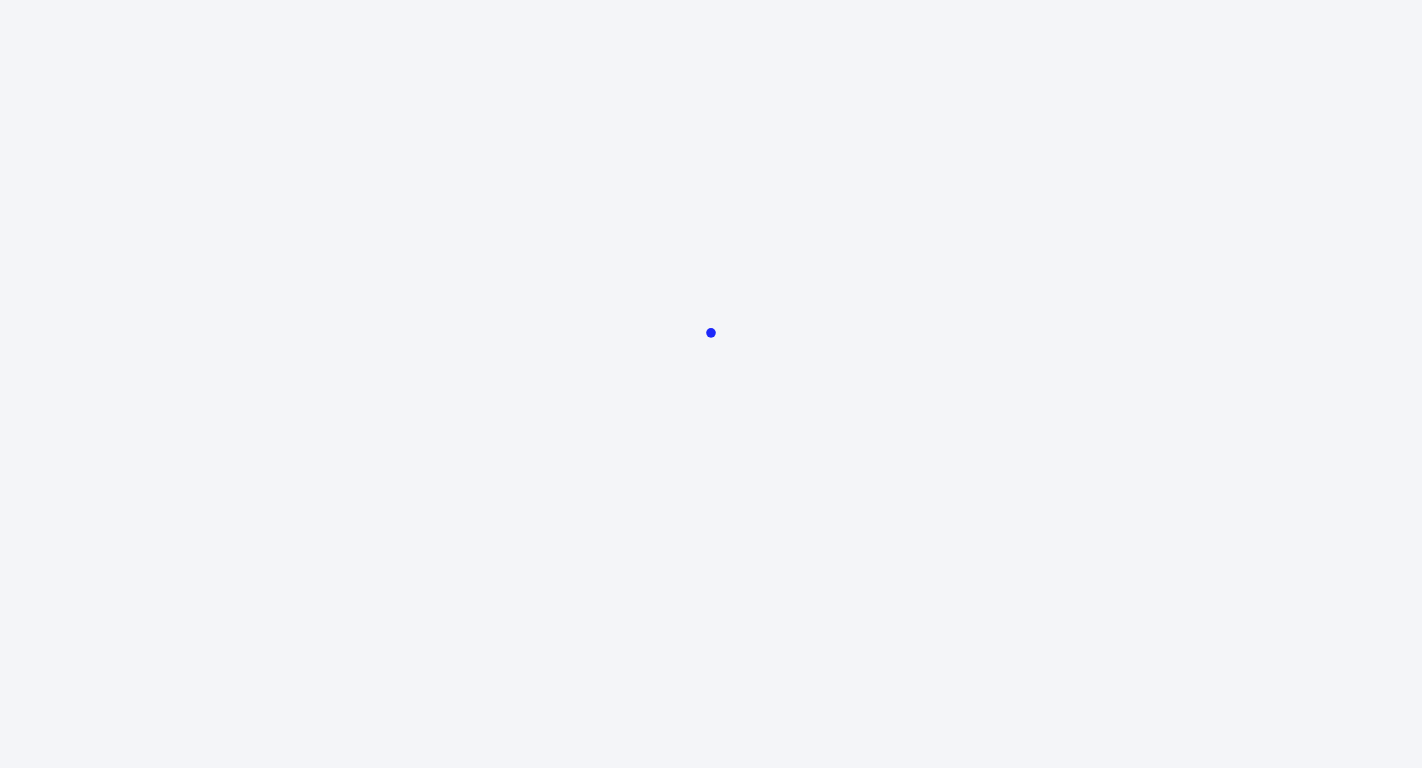 scroll, scrollTop: 0, scrollLeft: 0, axis: both 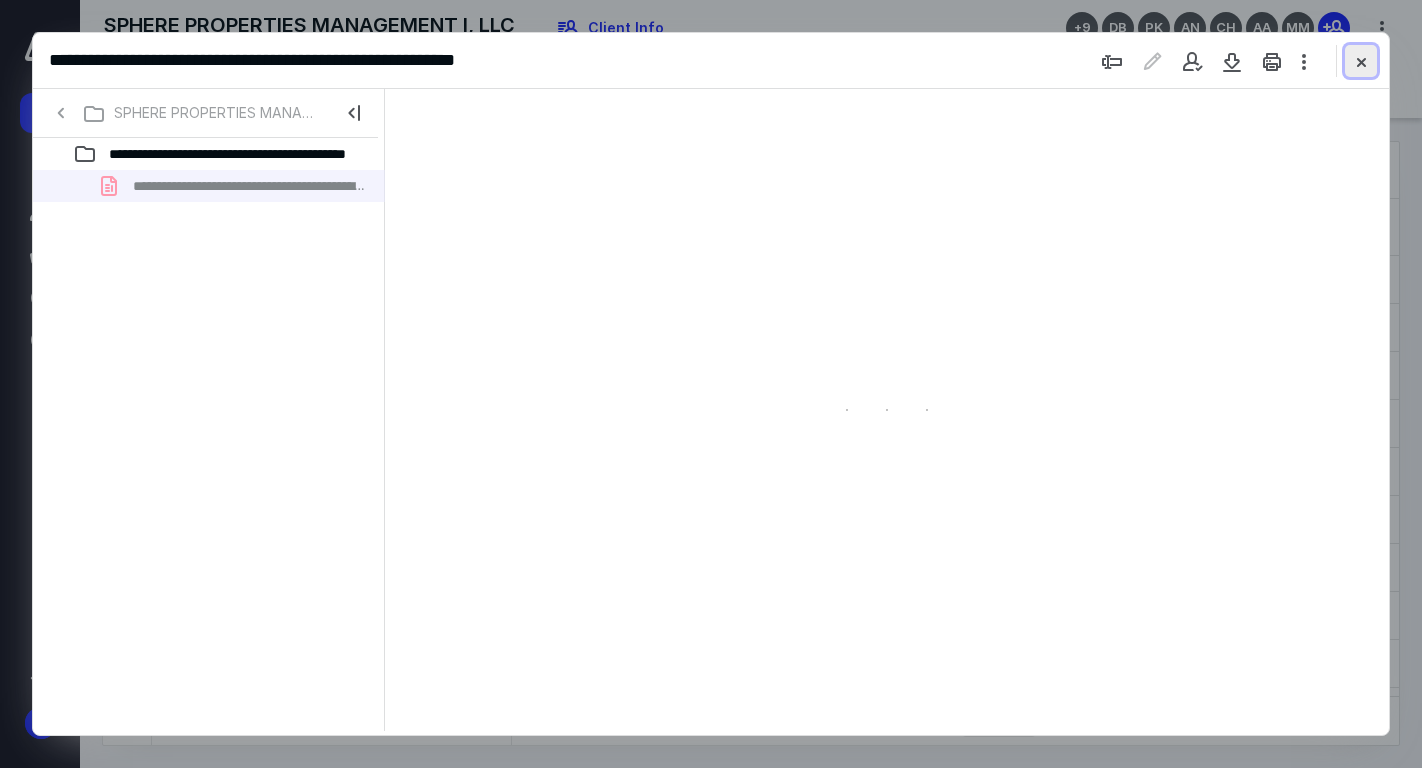click at bounding box center [1361, 61] 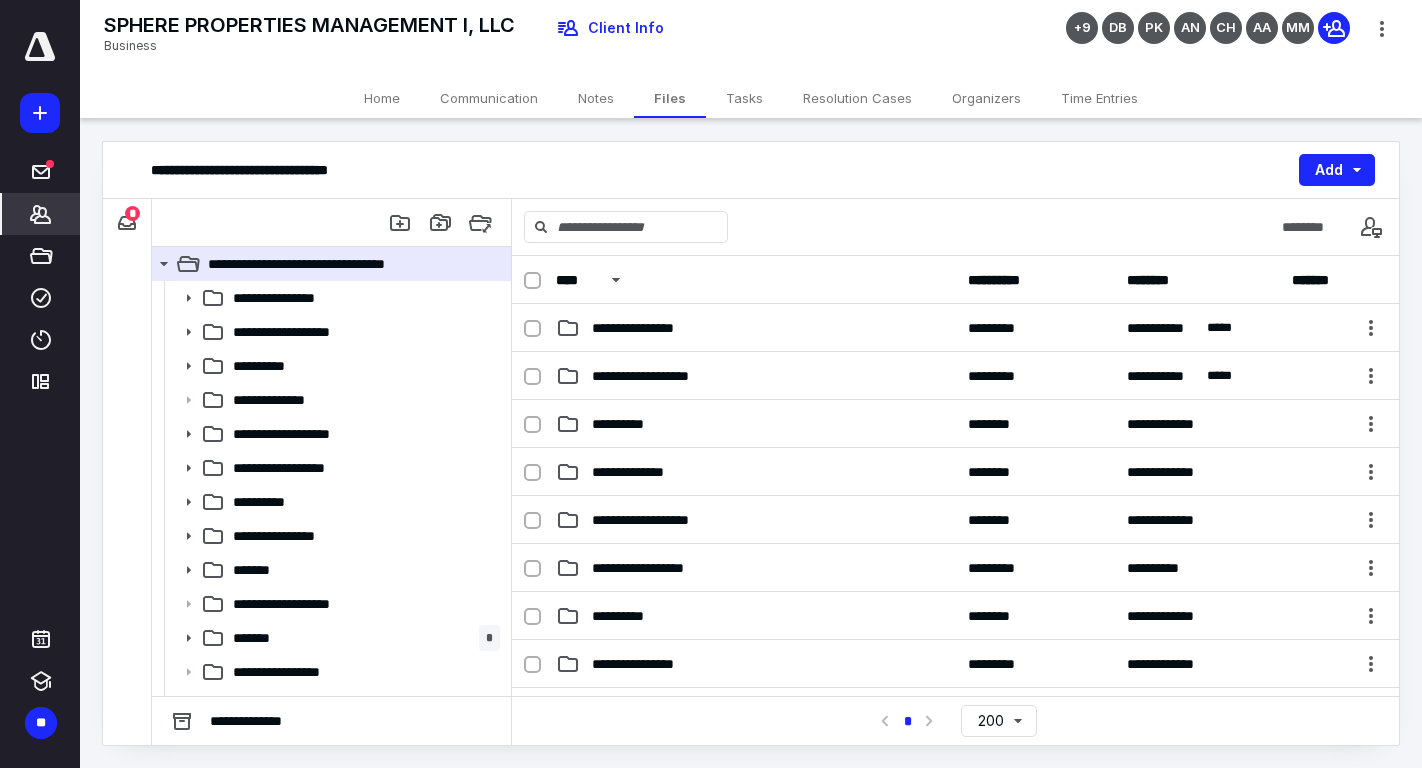 click 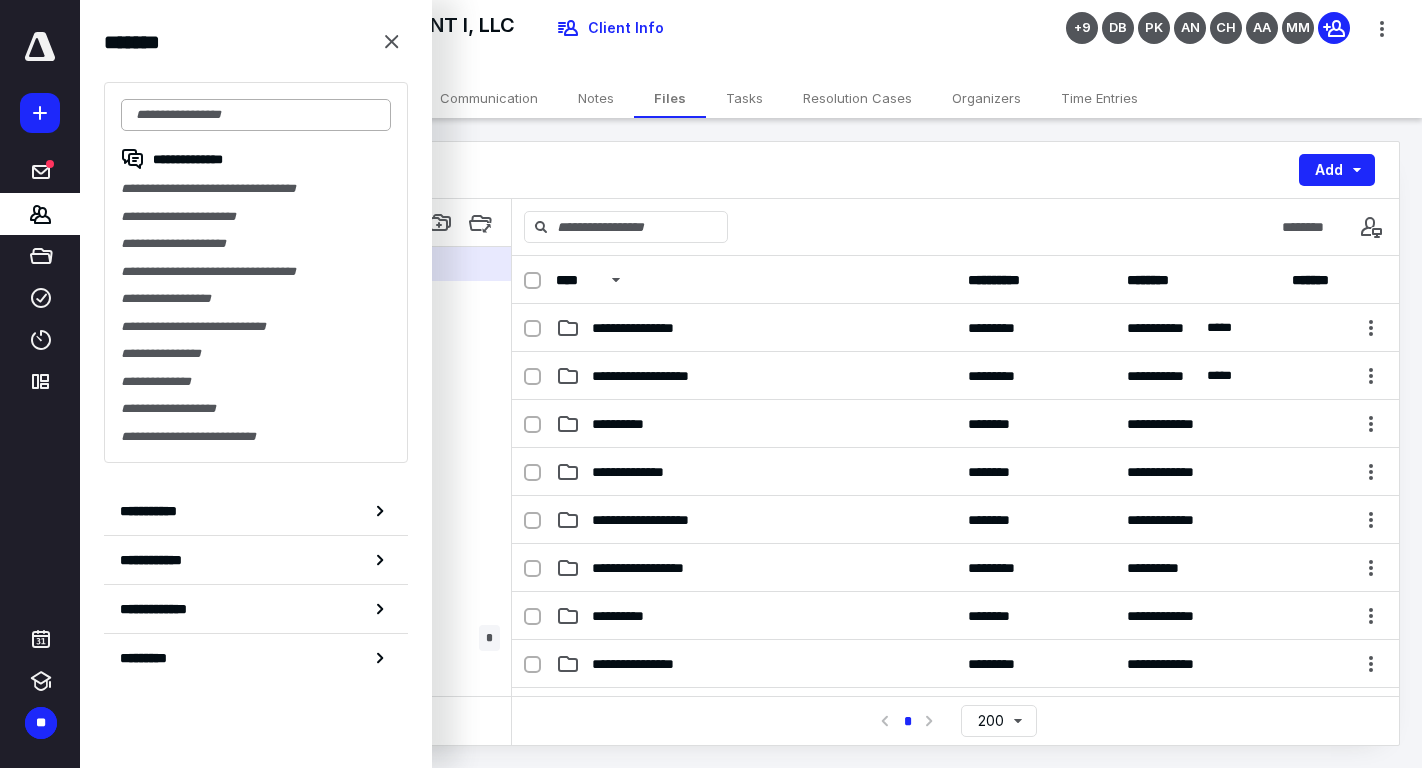 click at bounding box center (256, 115) 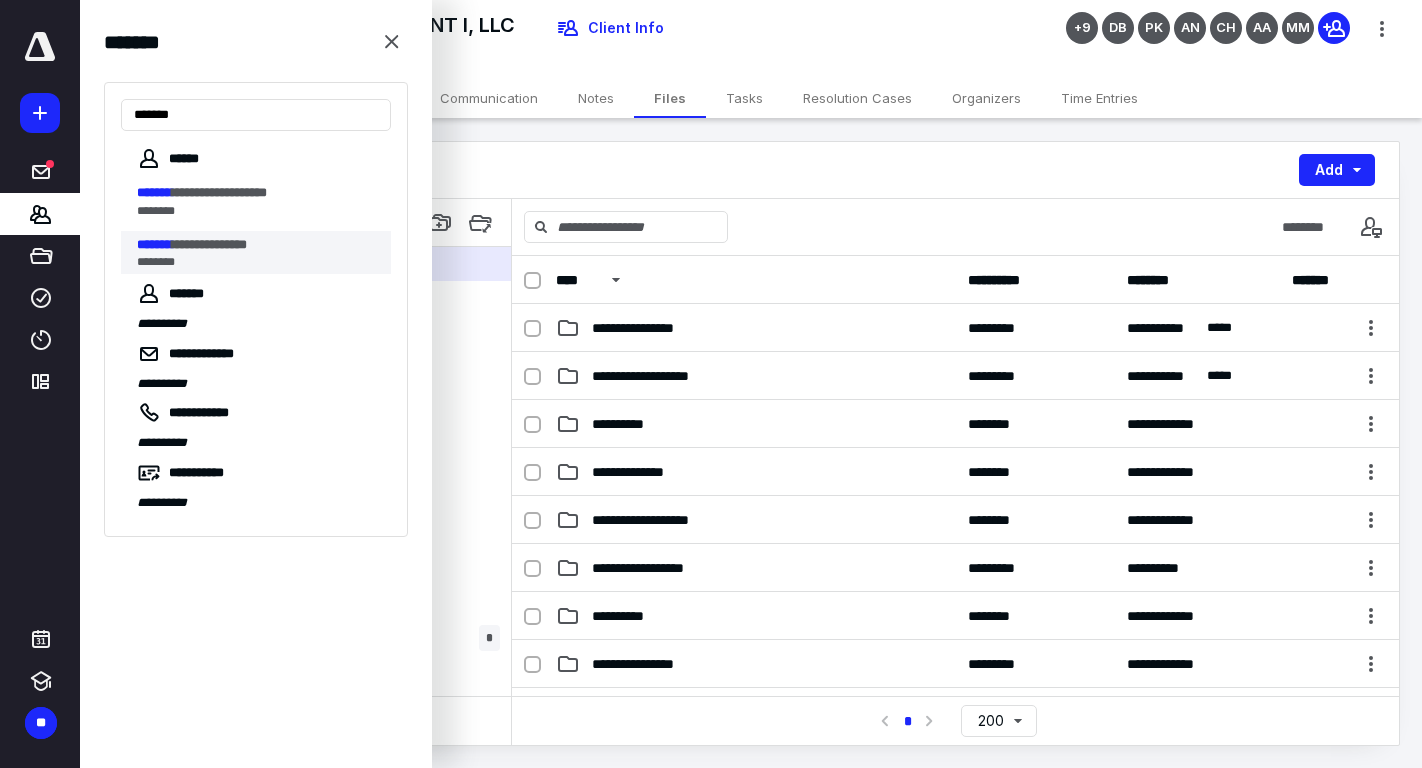 type on "*******" 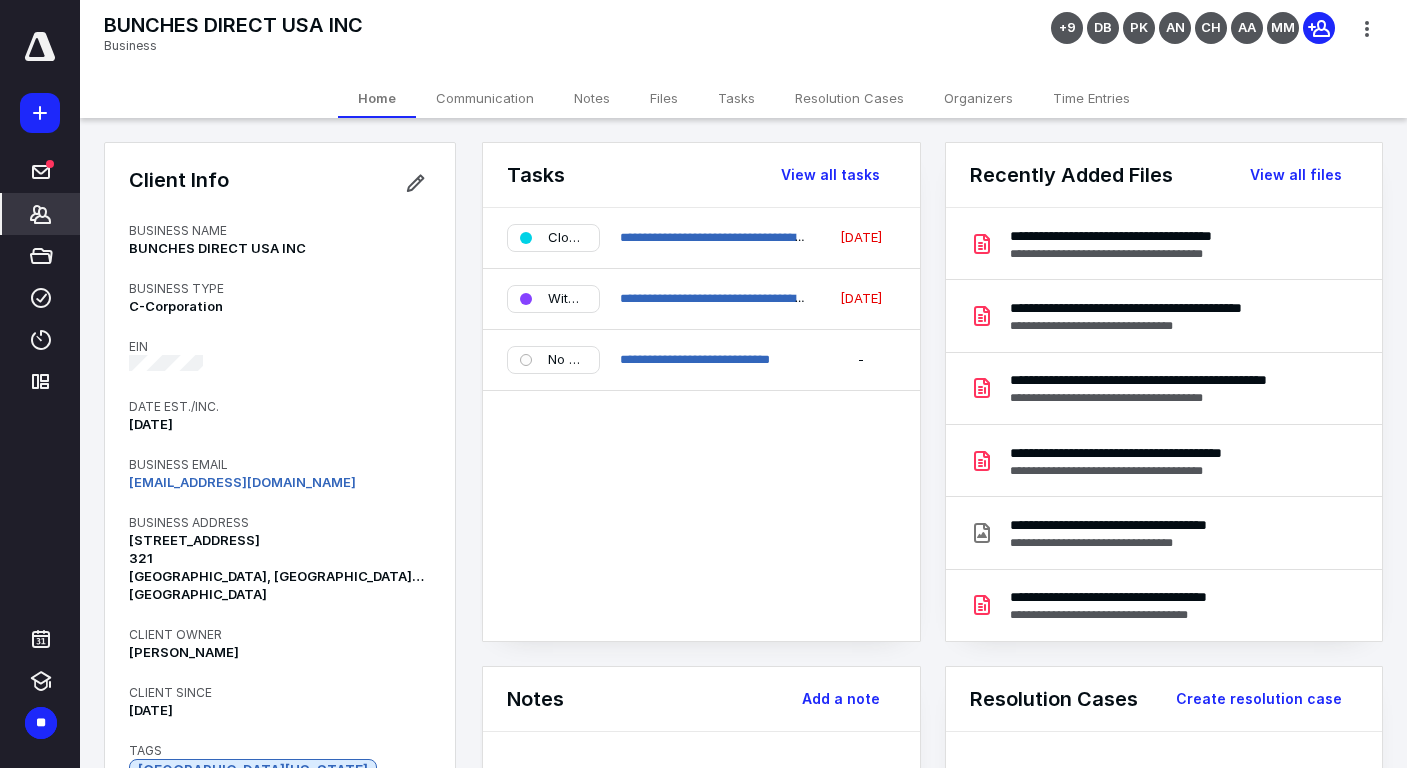 click on "Files" at bounding box center (664, 98) 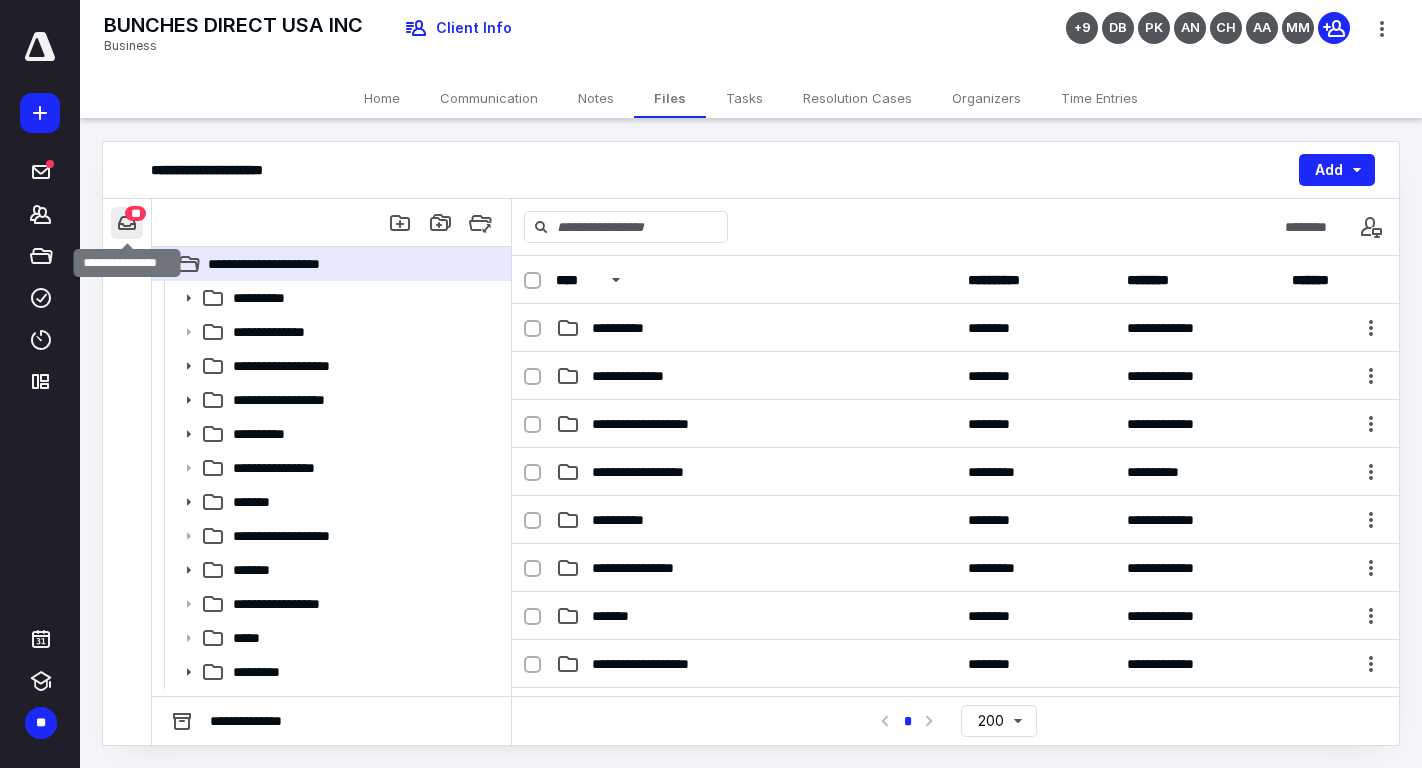 click at bounding box center [127, 223] 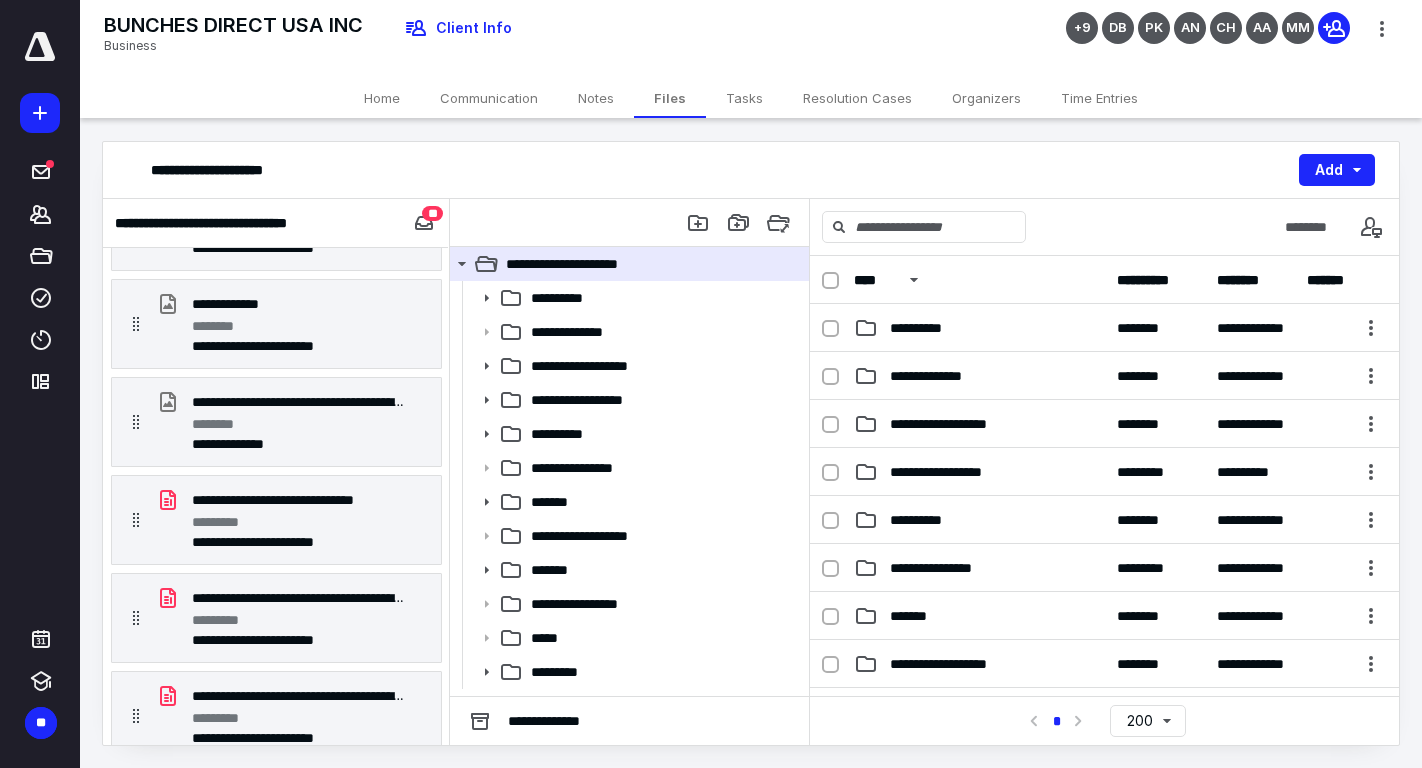 scroll, scrollTop: 0, scrollLeft: 0, axis: both 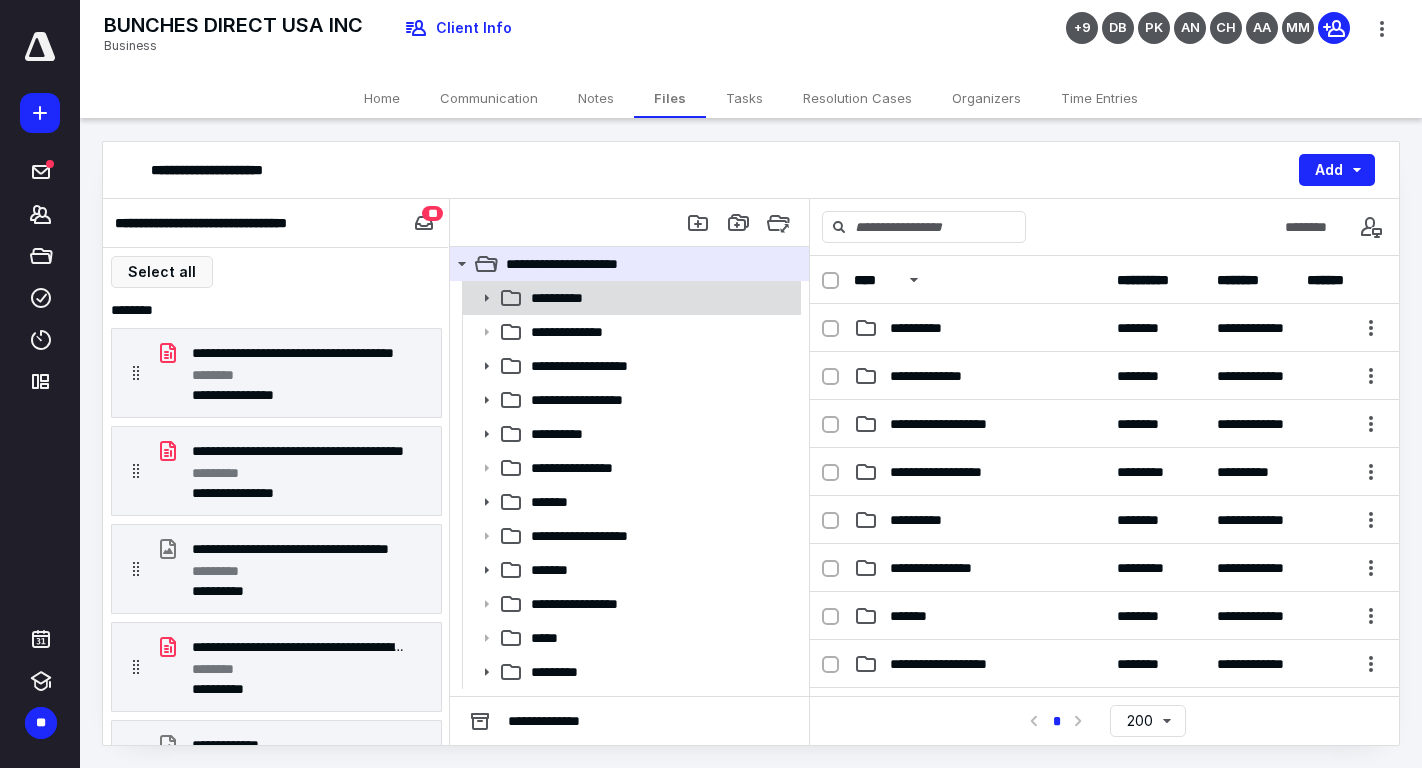 click on "**********" at bounding box center [660, 298] 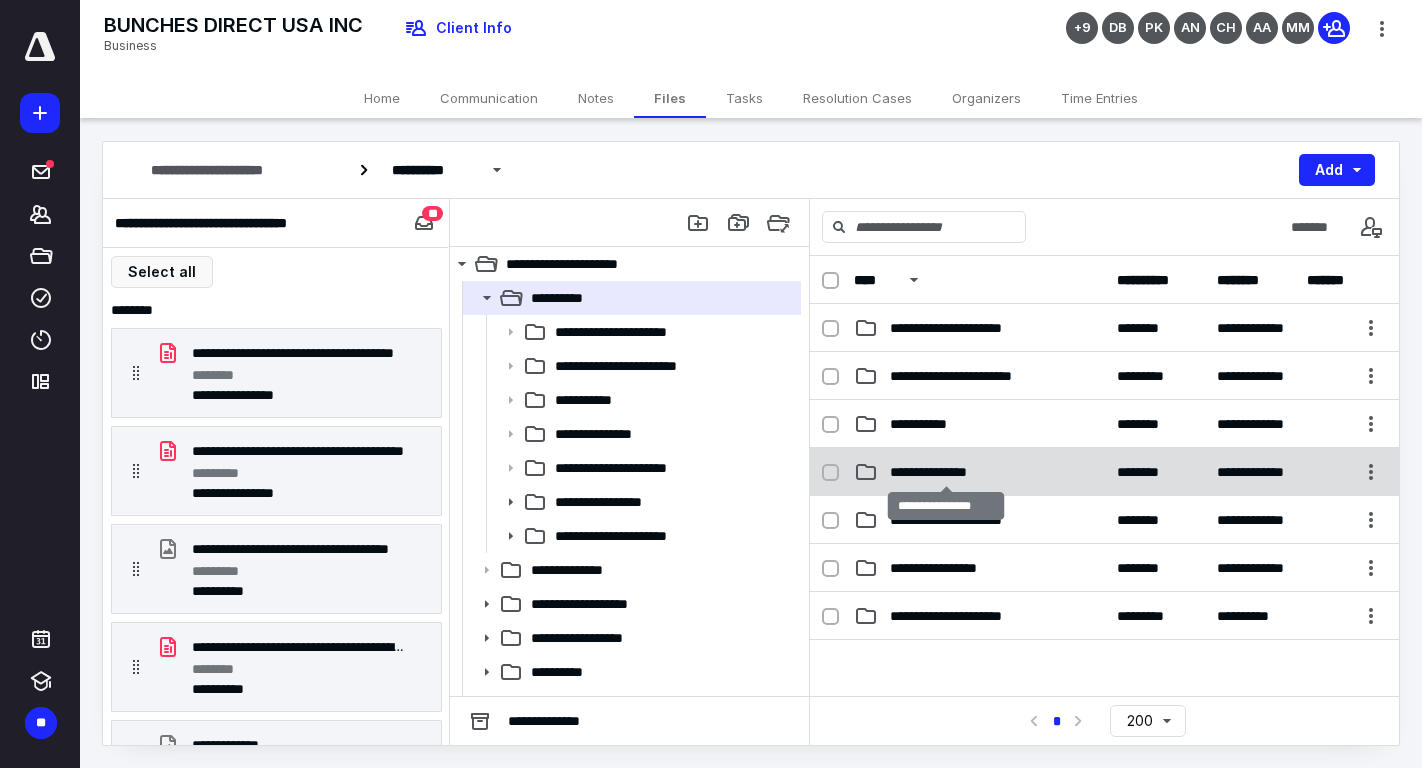 click on "**********" at bounding box center (946, 472) 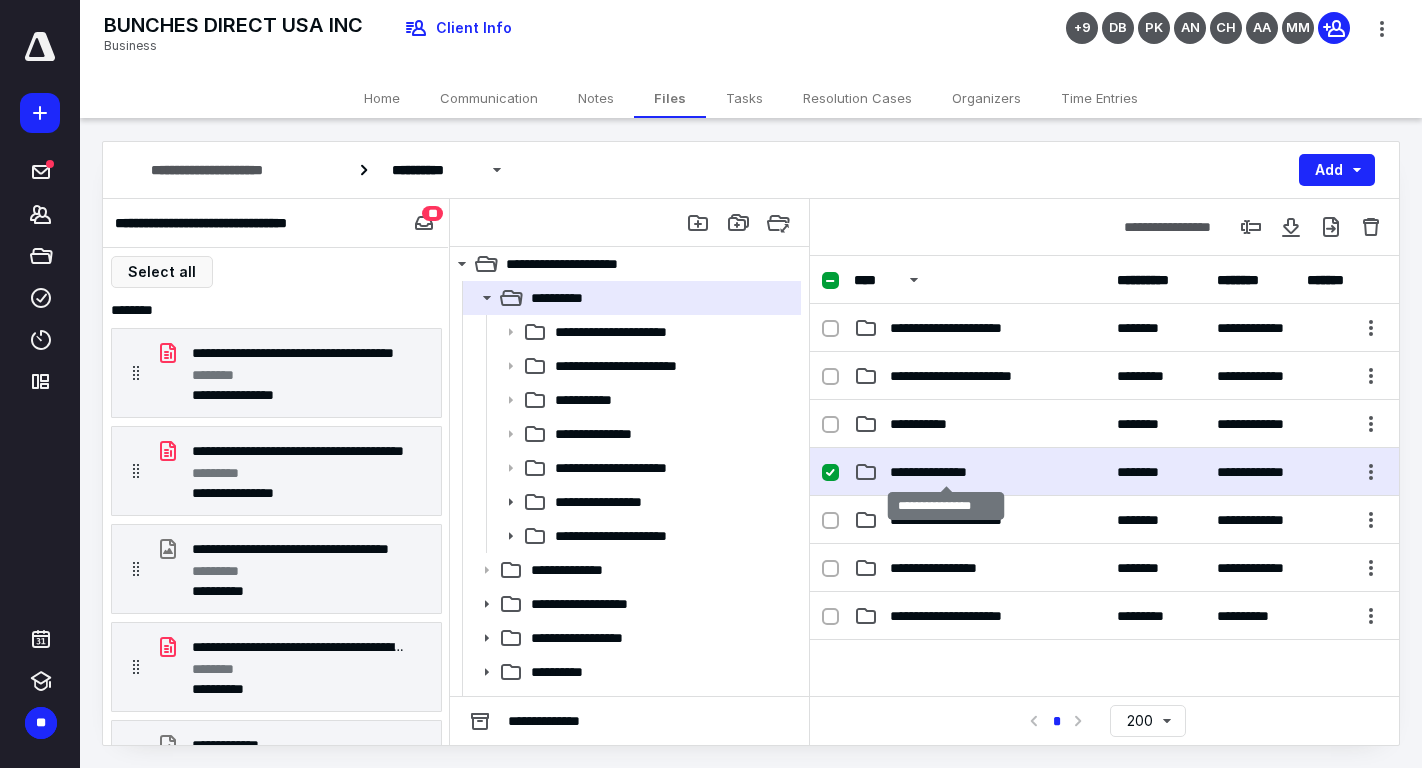click on "**********" at bounding box center (946, 472) 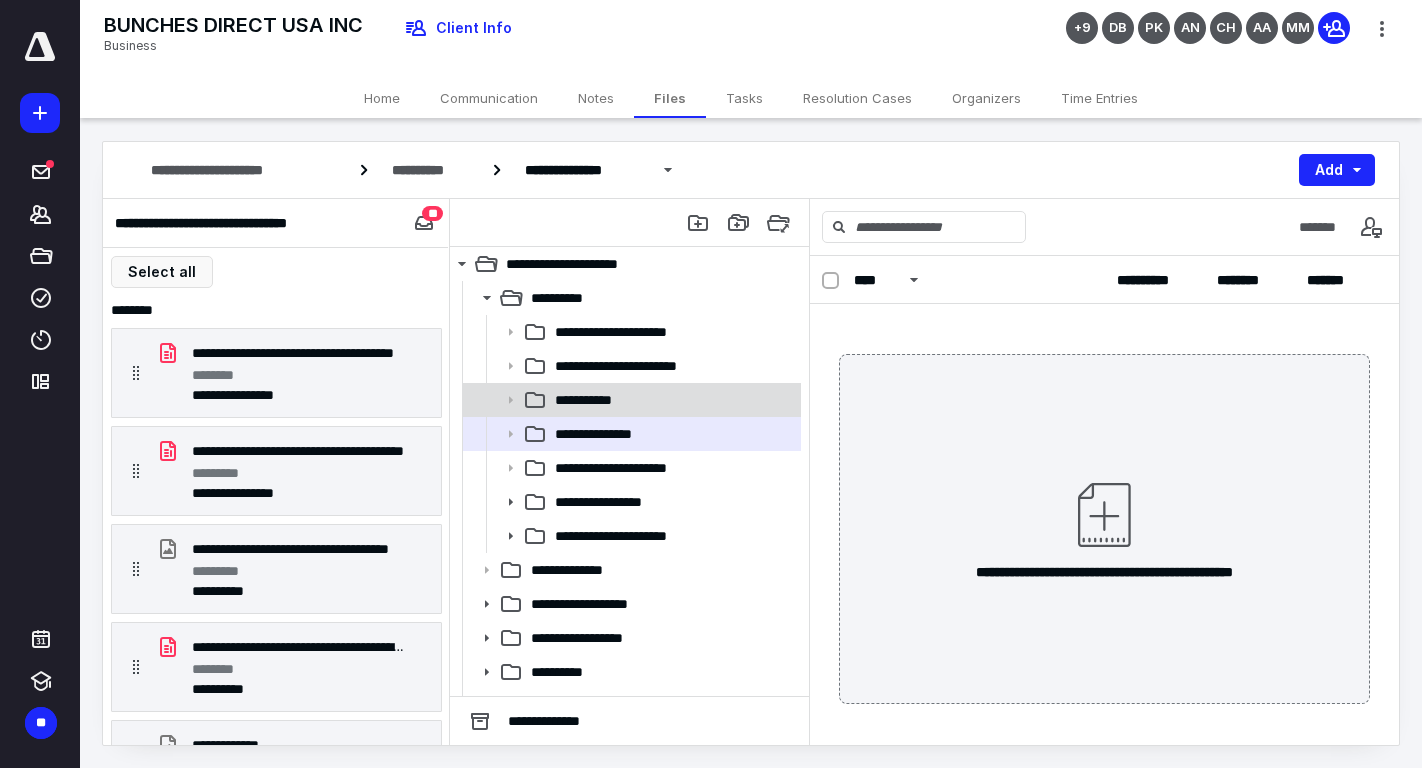 click on "**********" at bounding box center [672, 400] 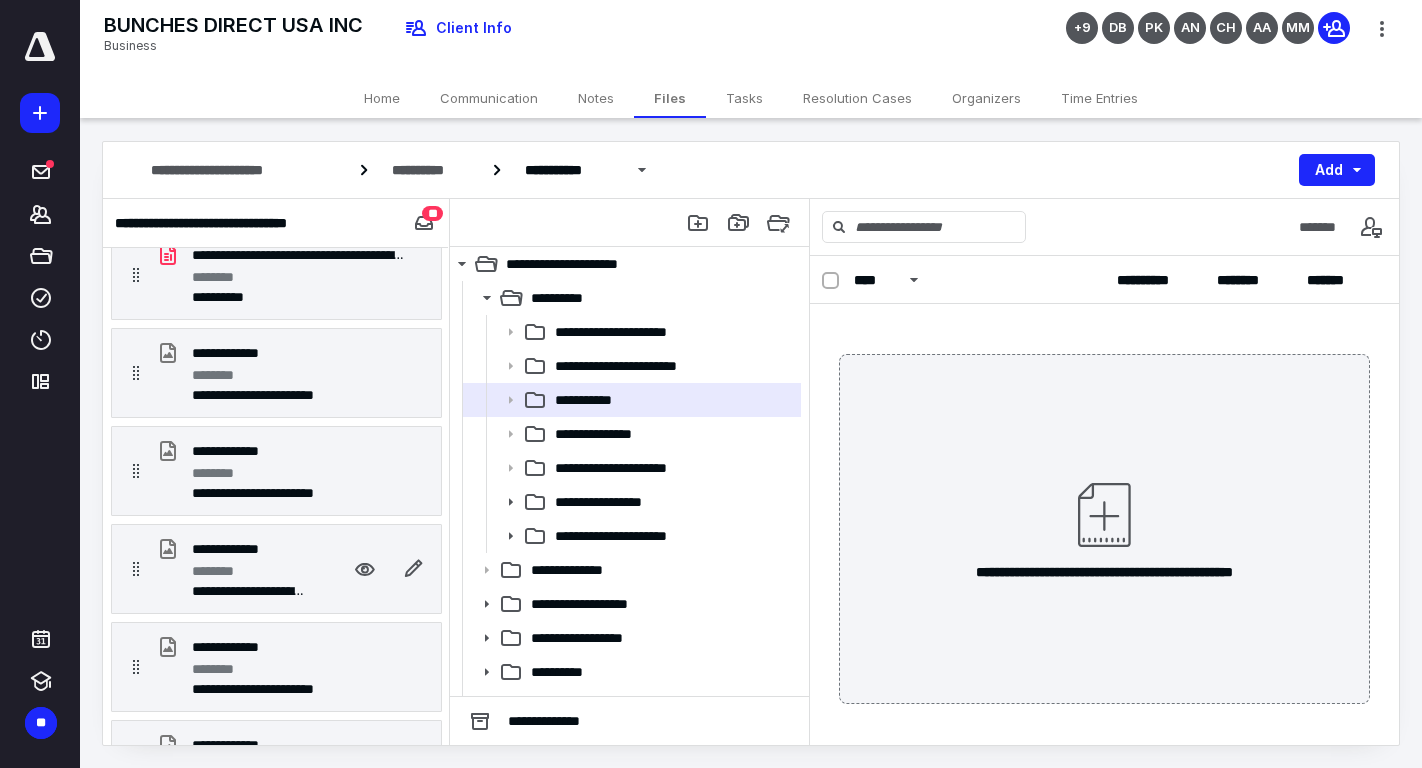 scroll, scrollTop: 0, scrollLeft: 0, axis: both 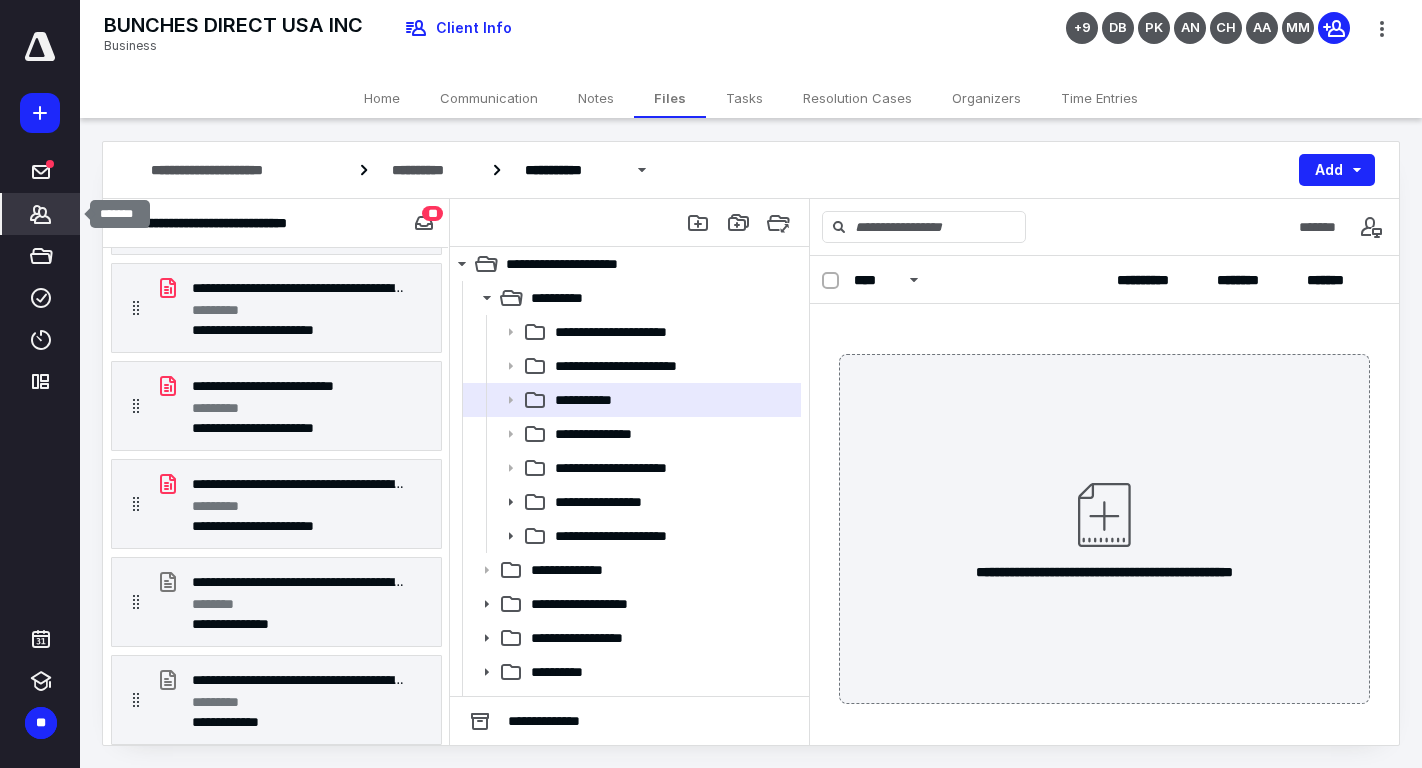 click 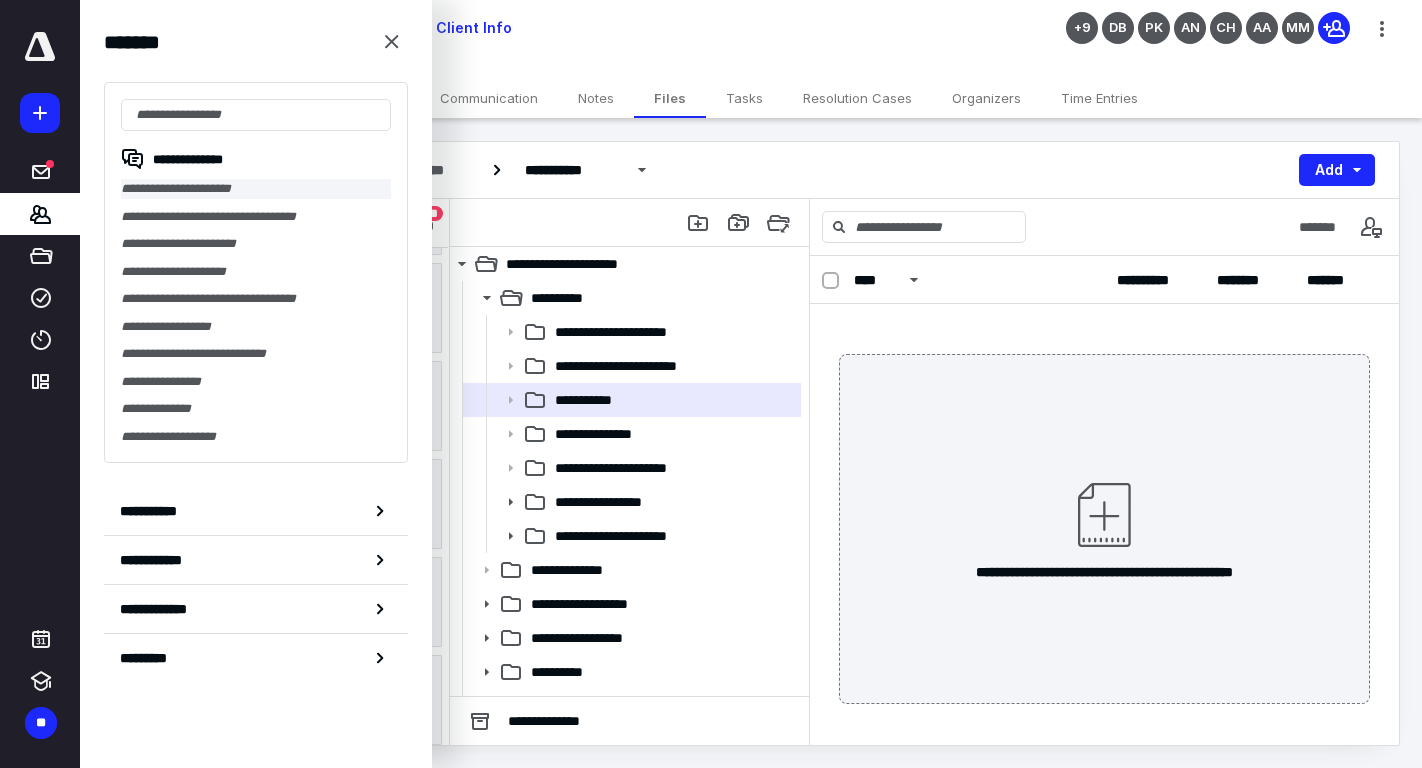 click on "**********" at bounding box center (256, 189) 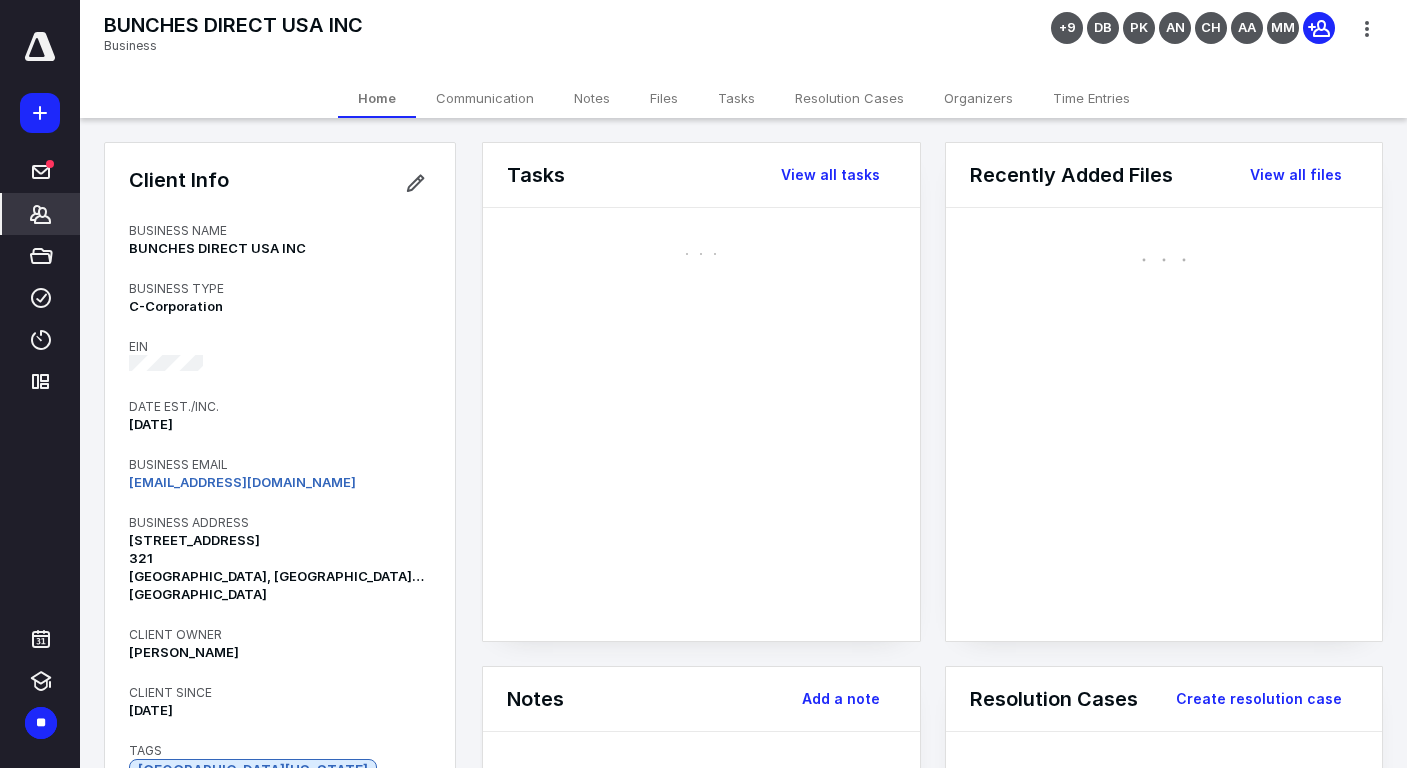 click 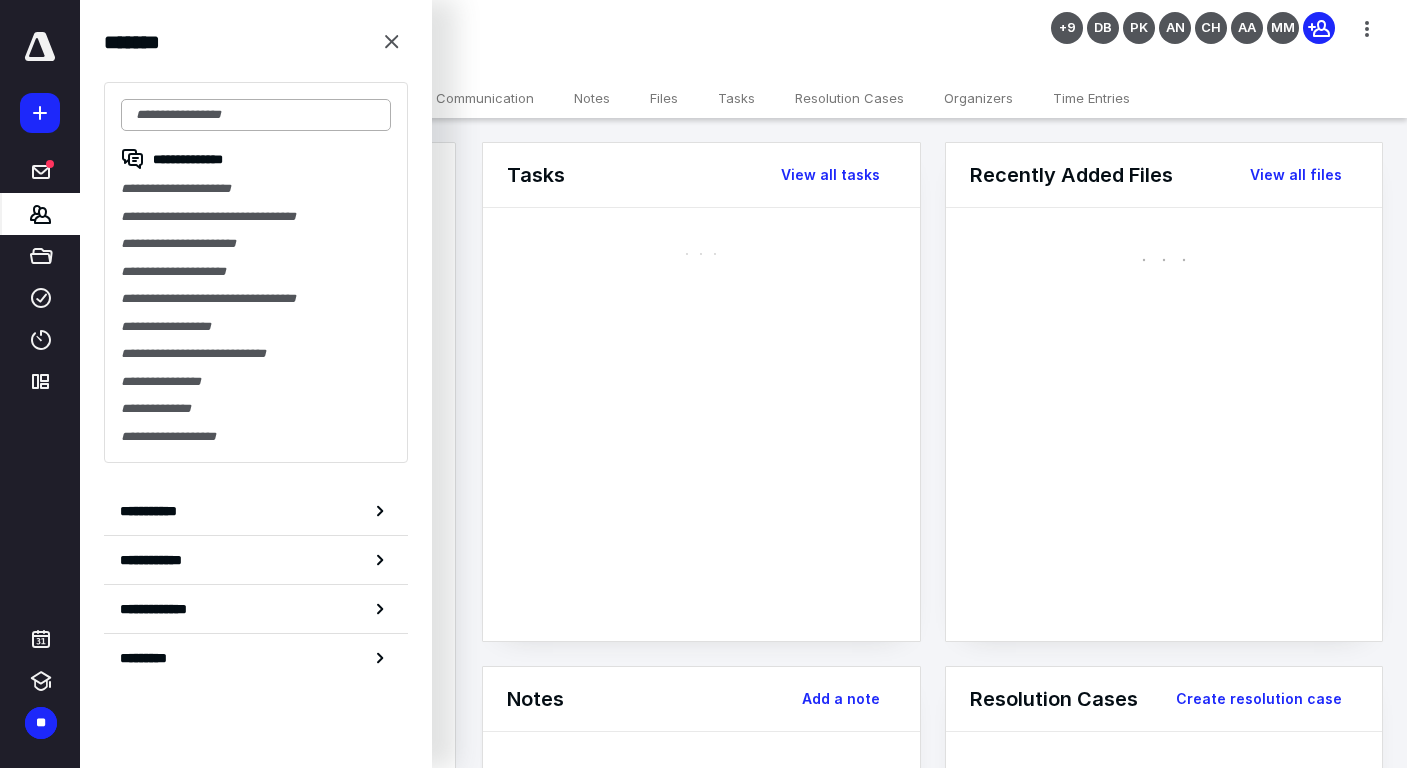 click at bounding box center (256, 115) 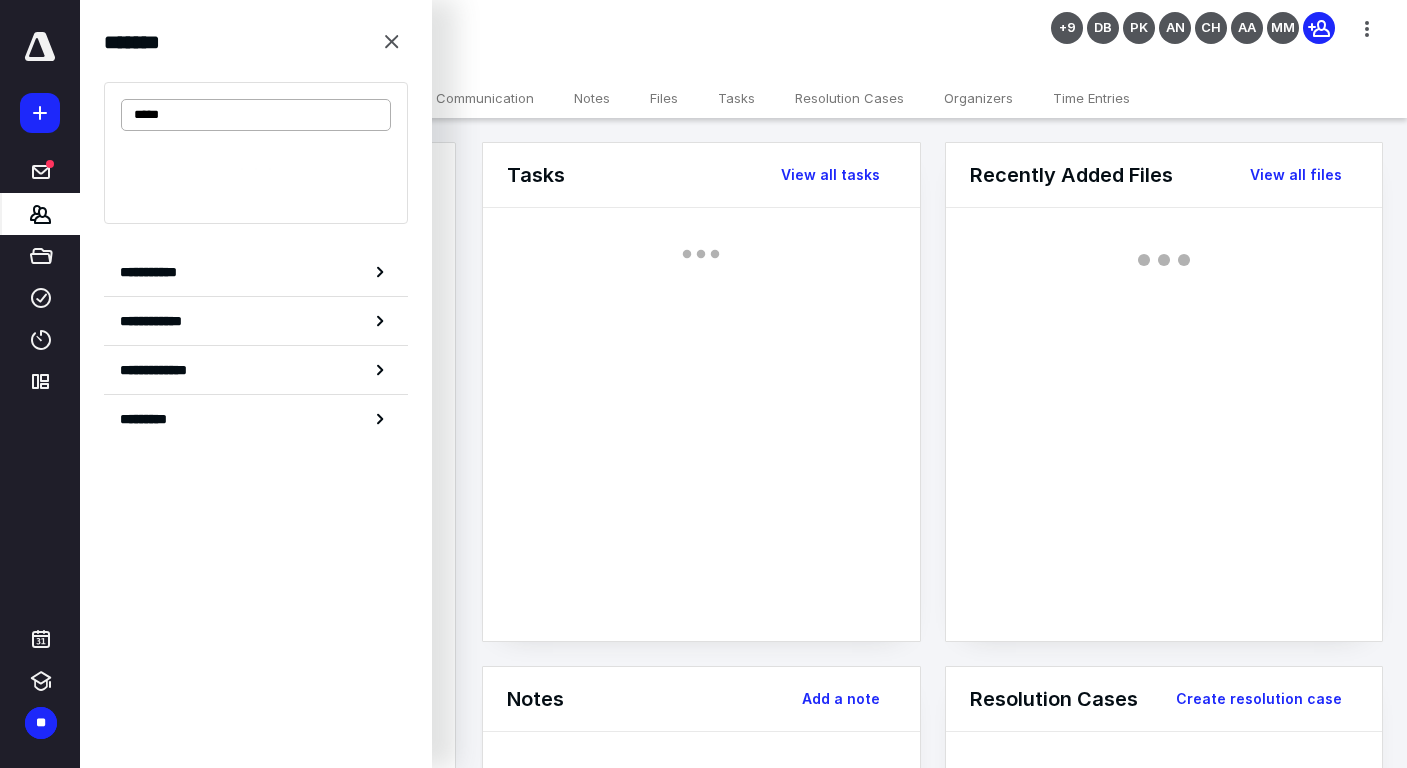 type on "******" 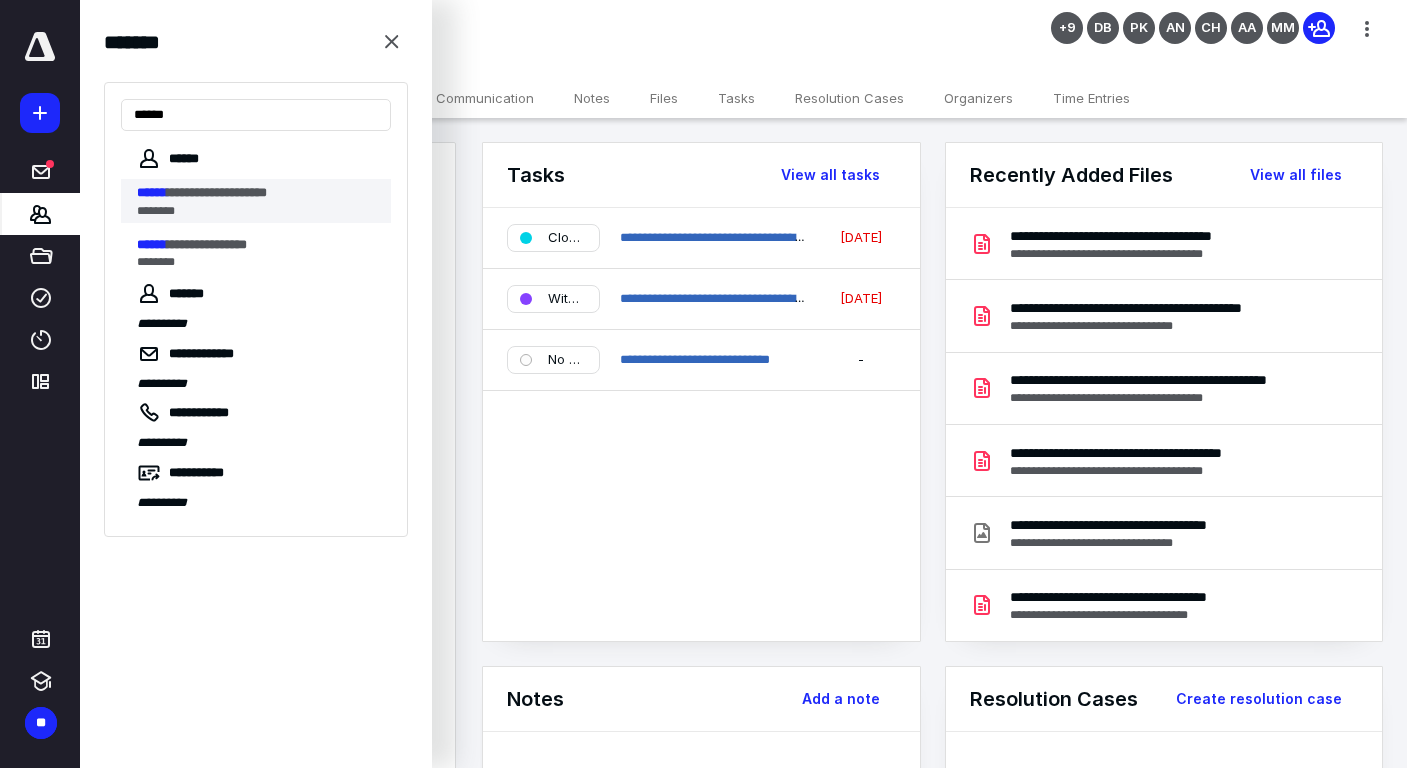 click on "**********" at bounding box center (258, 193) 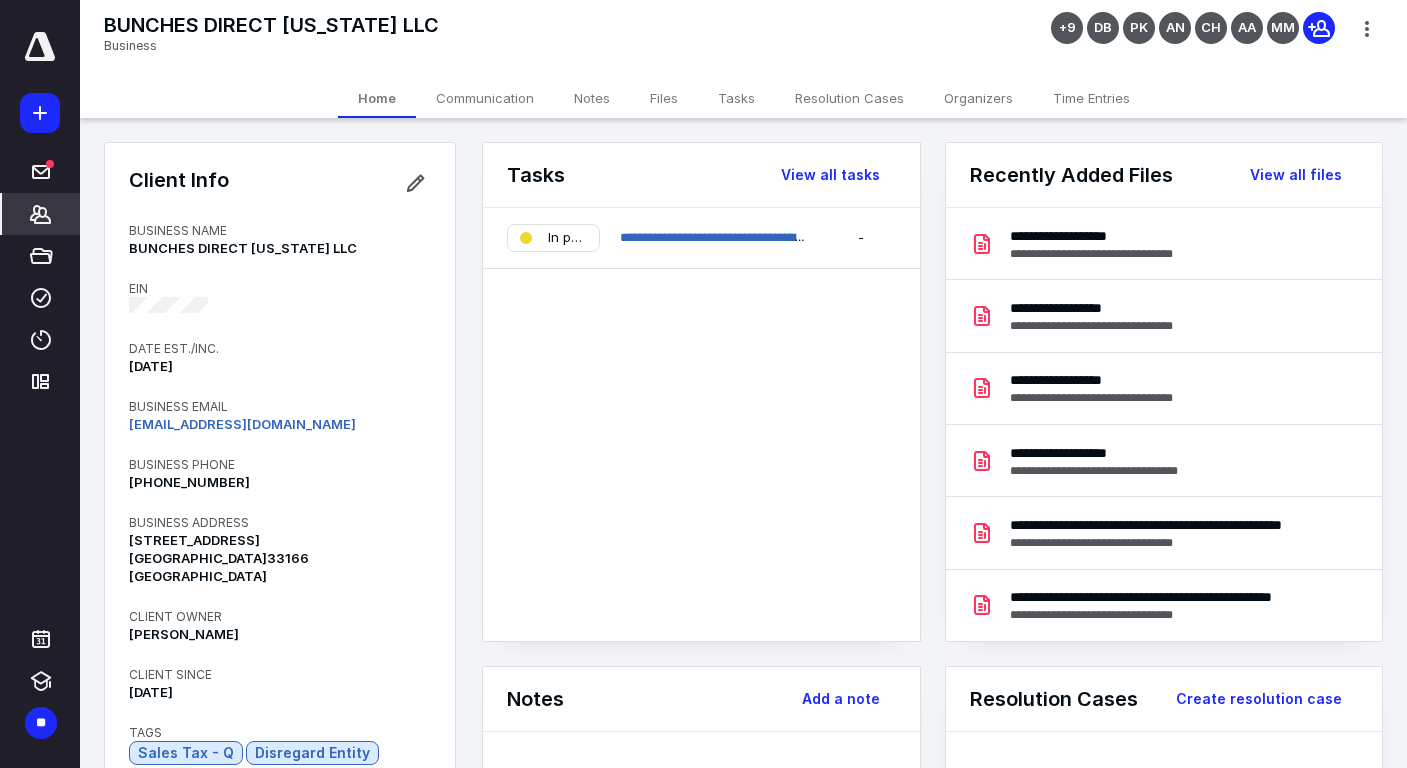 click on "Files" at bounding box center [664, 98] 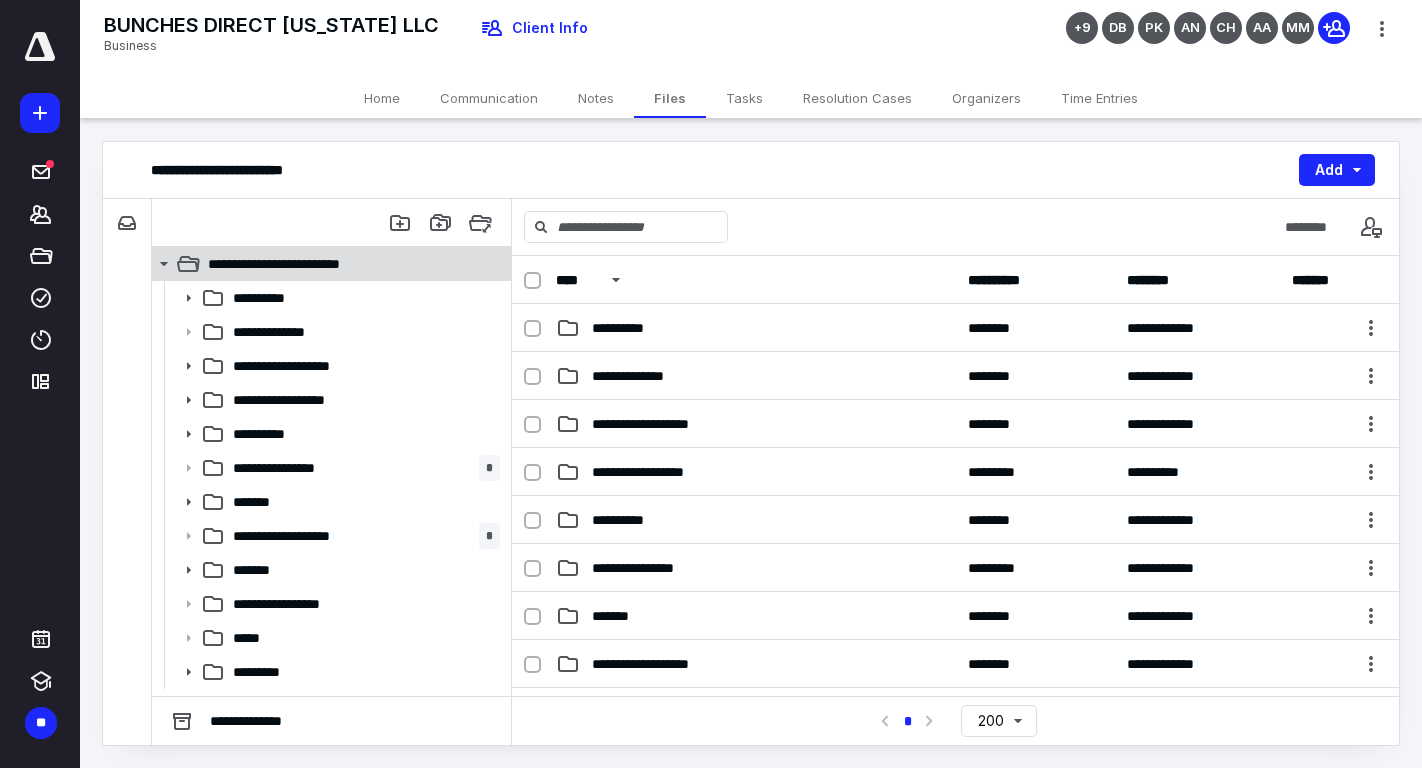 click 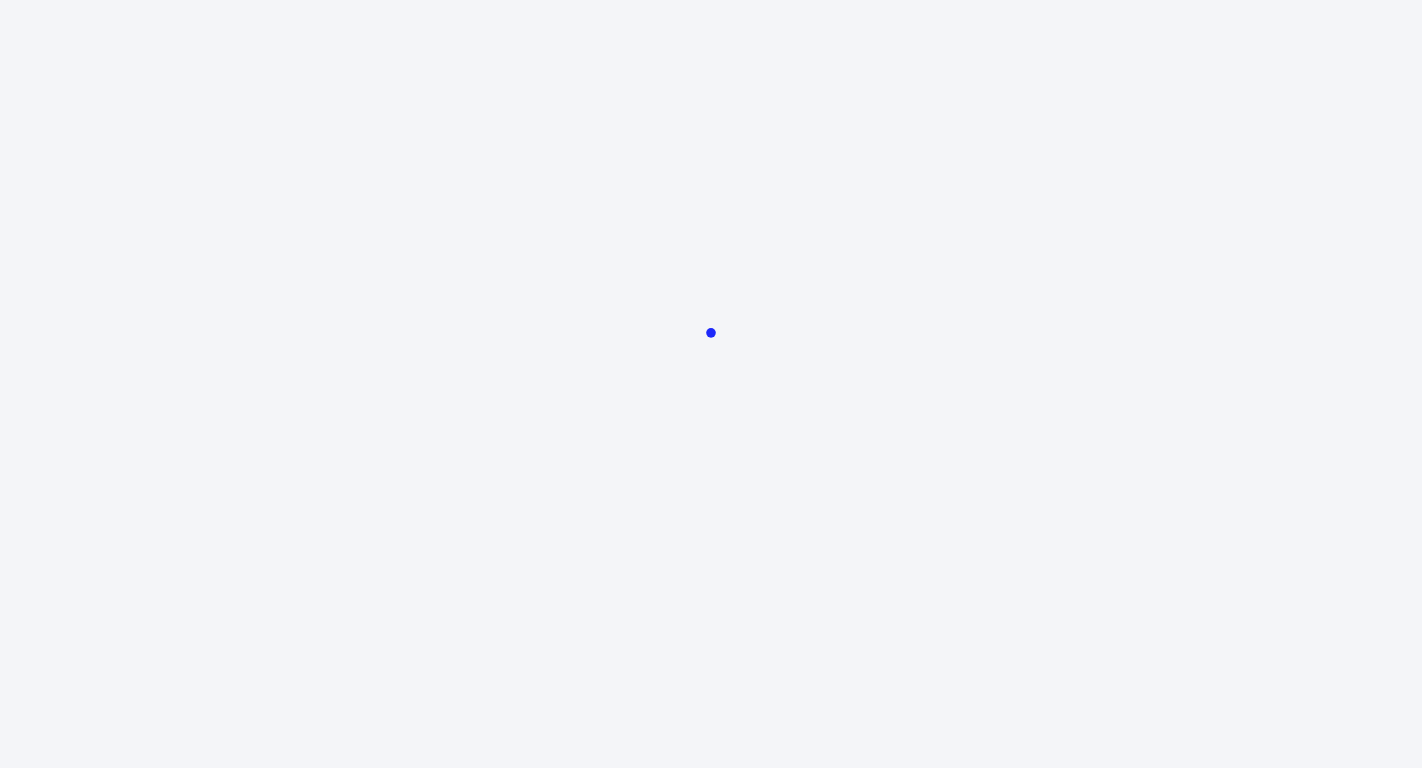 scroll, scrollTop: 0, scrollLeft: 0, axis: both 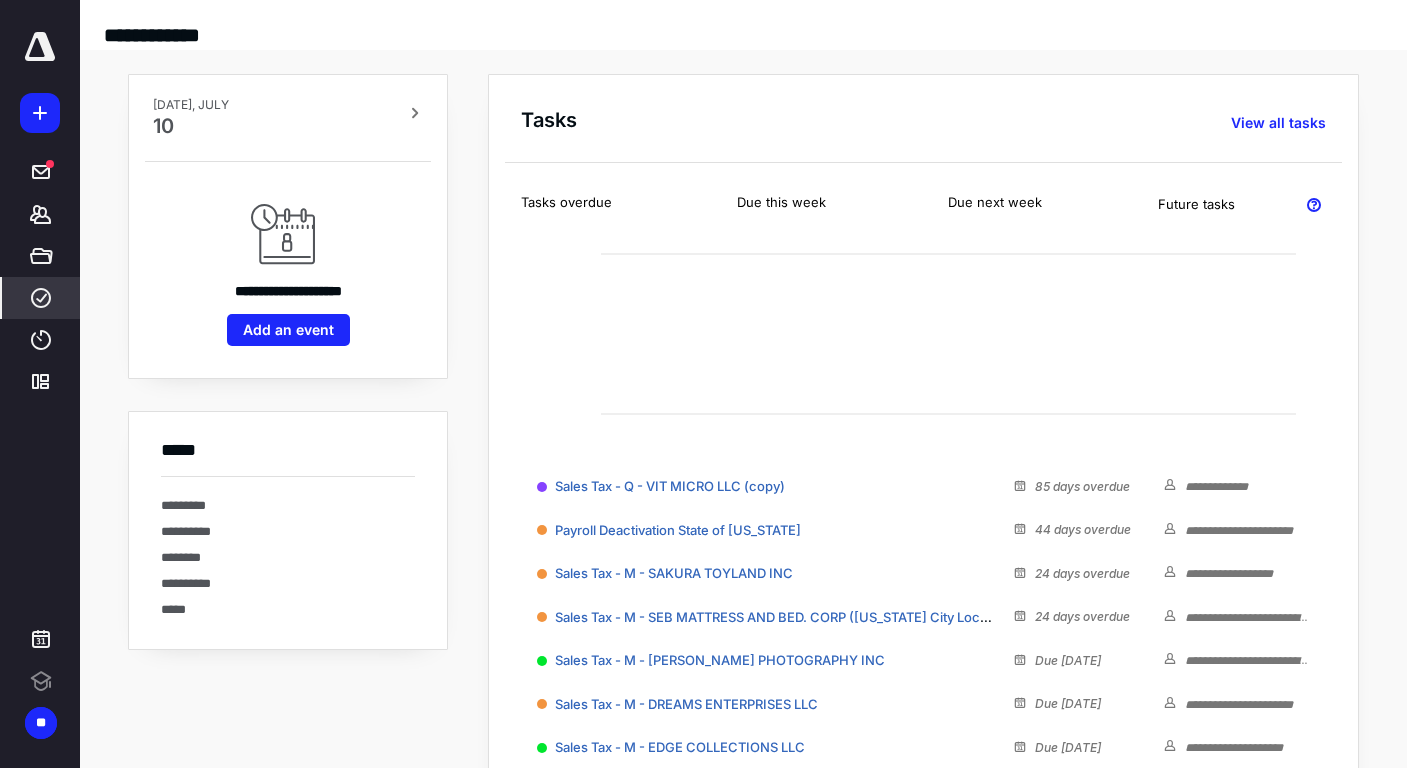 click 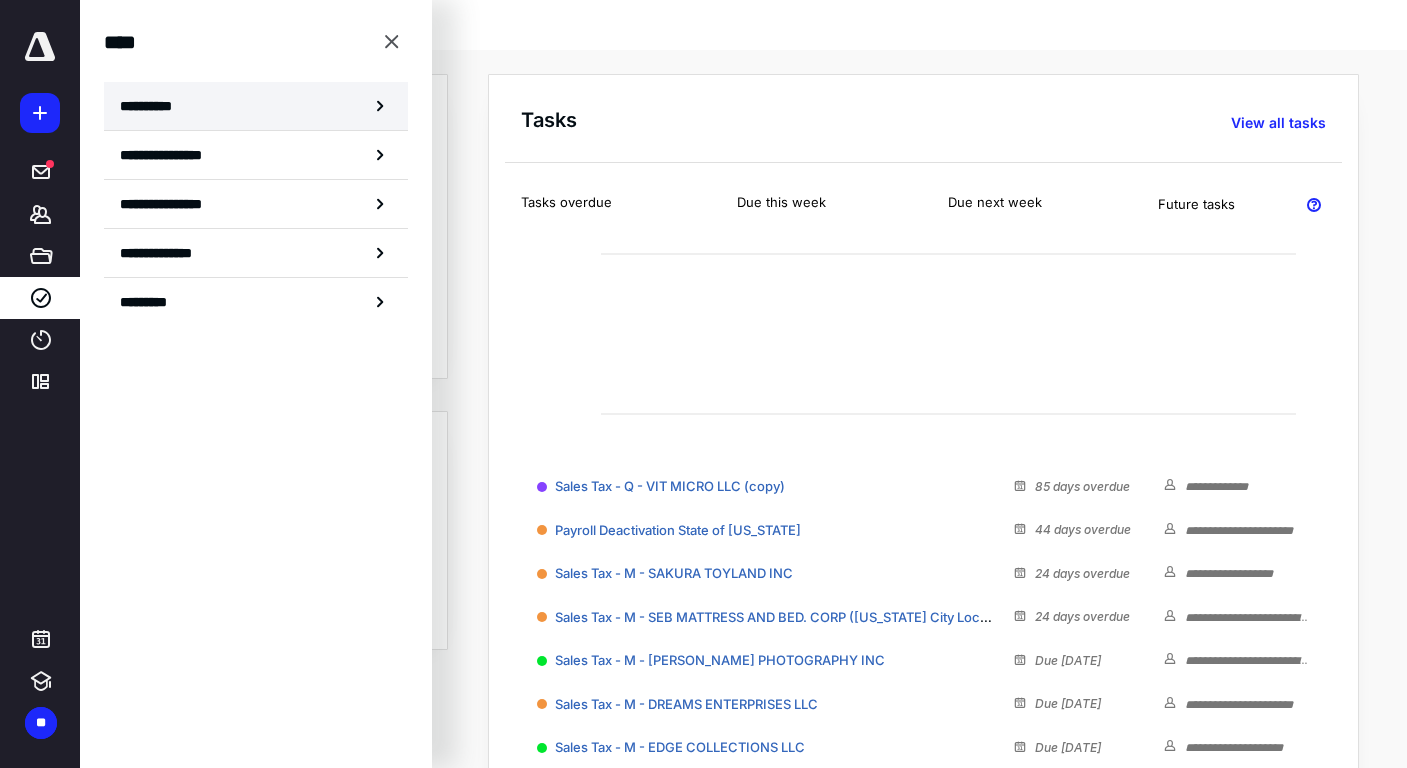 click on "**********" at bounding box center (256, 106) 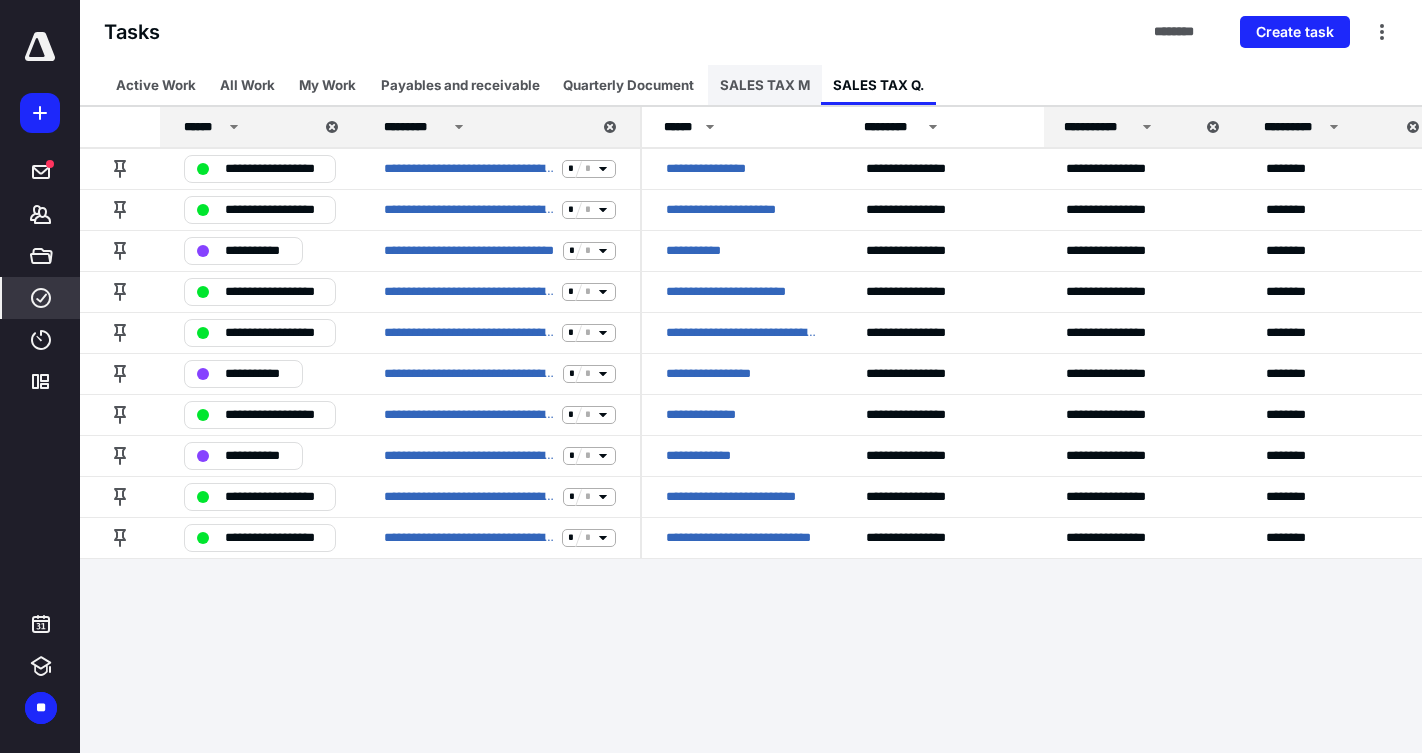 click on "SALES TAX M" at bounding box center [765, 85] 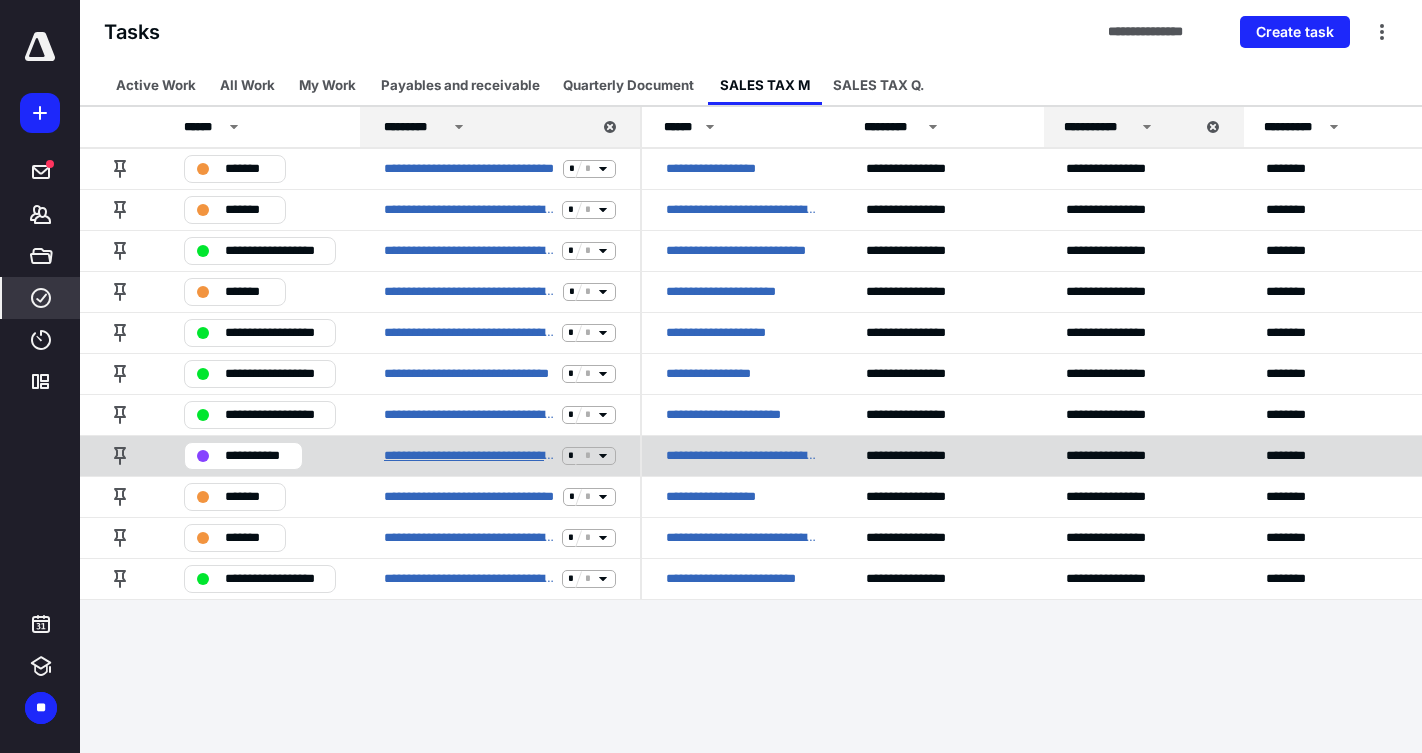 click on "**********" at bounding box center [469, 456] 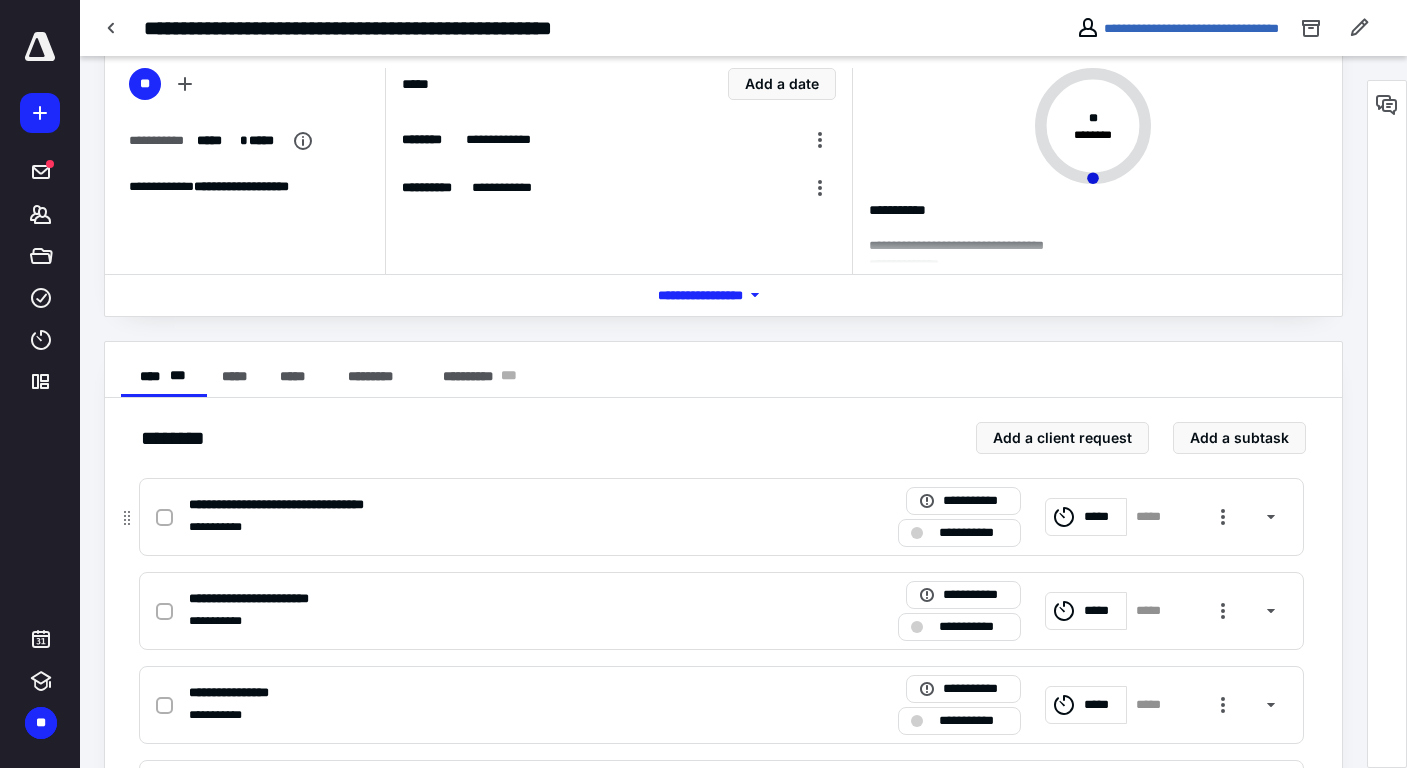 scroll, scrollTop: 113, scrollLeft: 0, axis: vertical 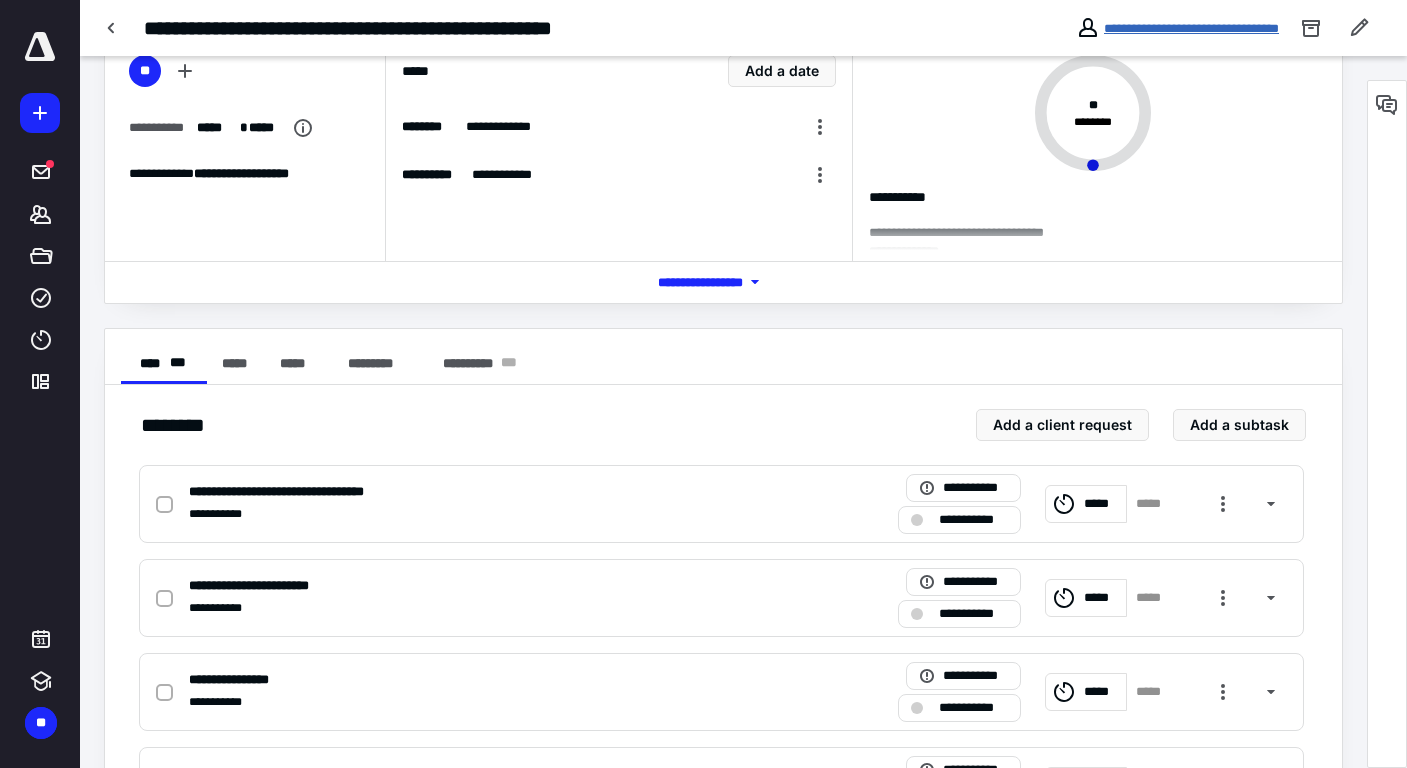 click on "**********" at bounding box center (1191, 28) 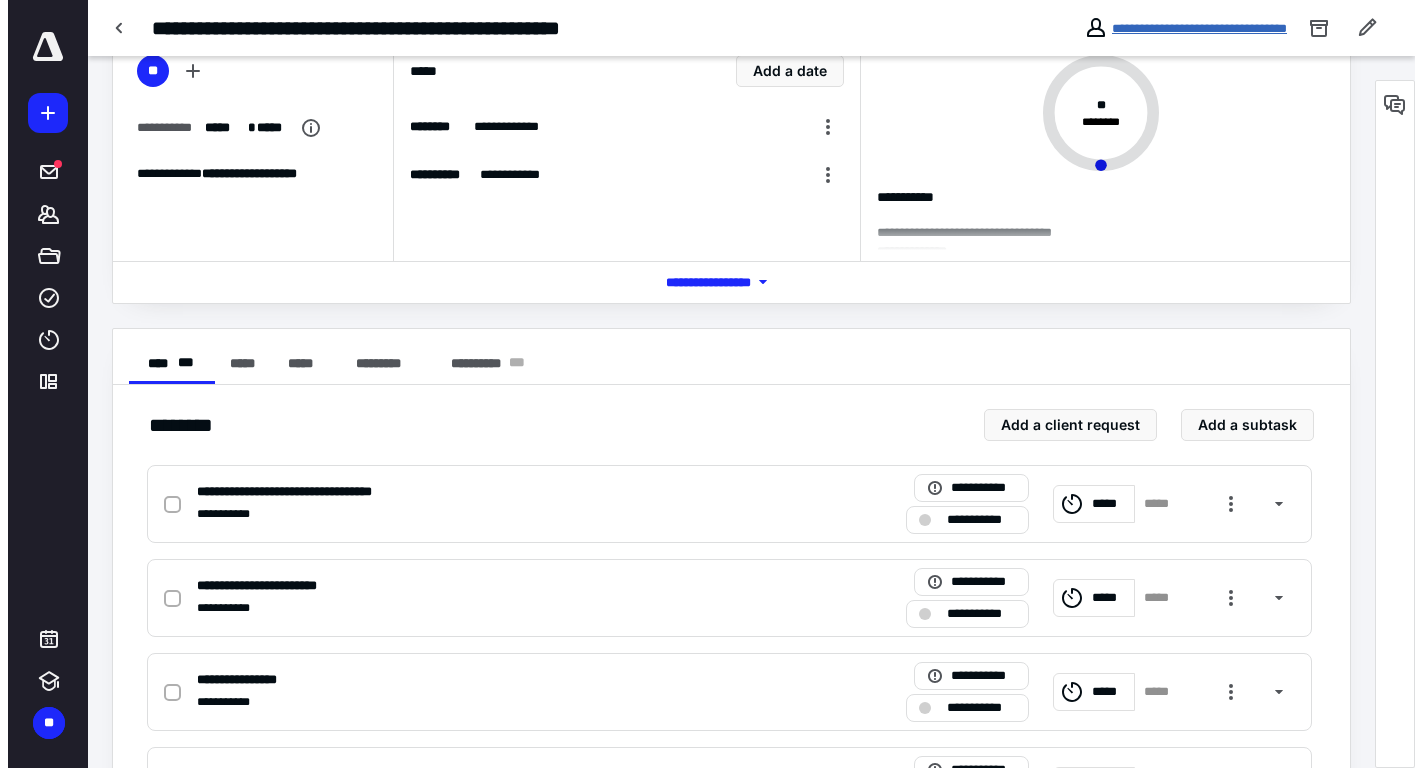 scroll, scrollTop: 0, scrollLeft: 0, axis: both 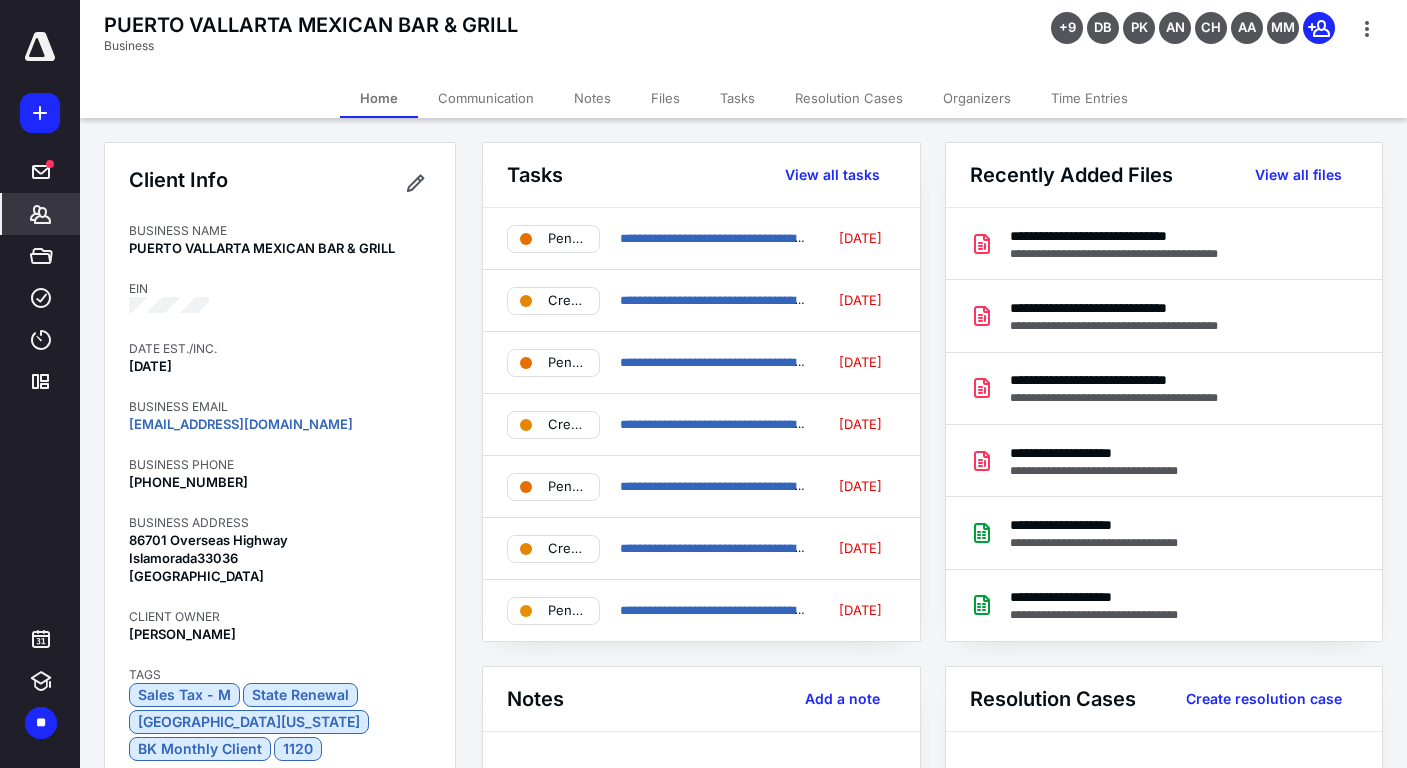 click on "Tasks" at bounding box center (737, 98) 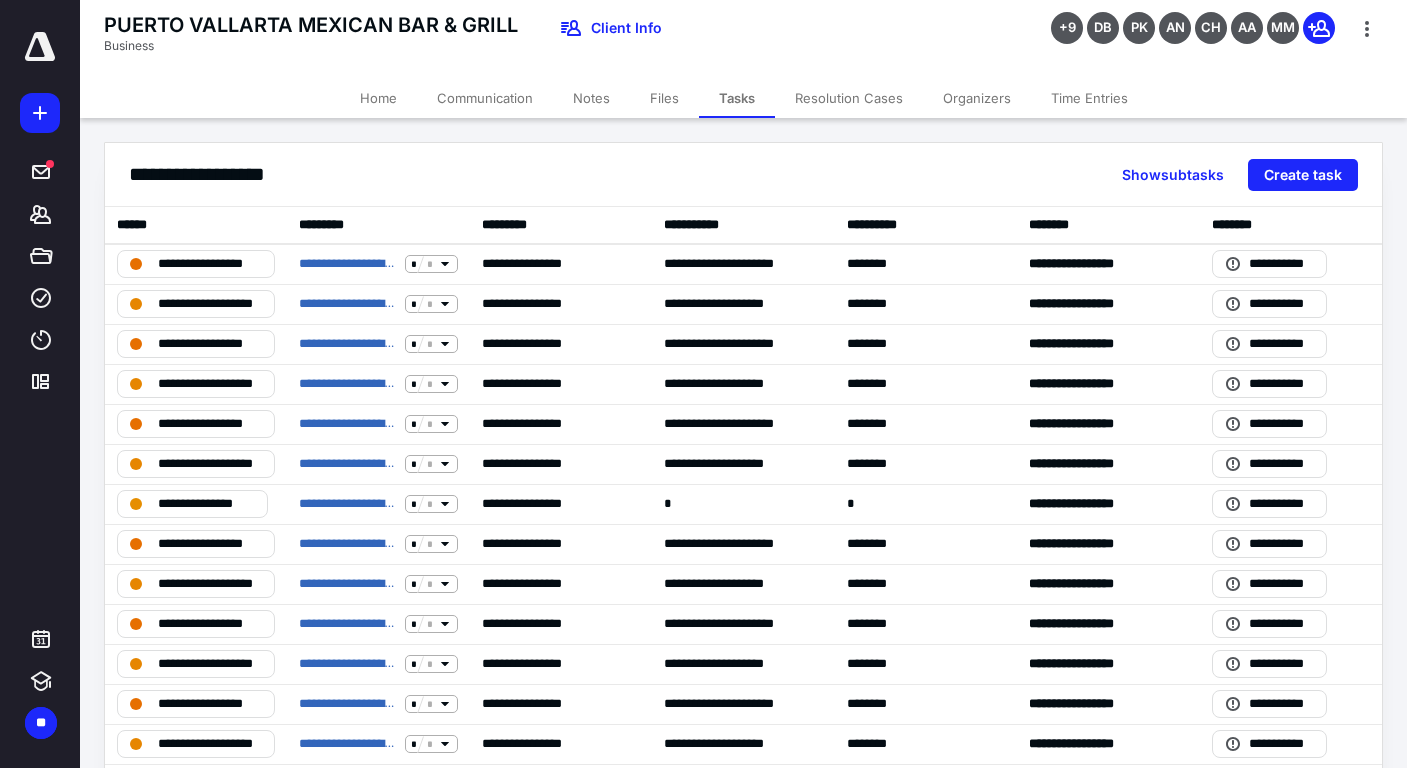 click on "Files" at bounding box center [664, 98] 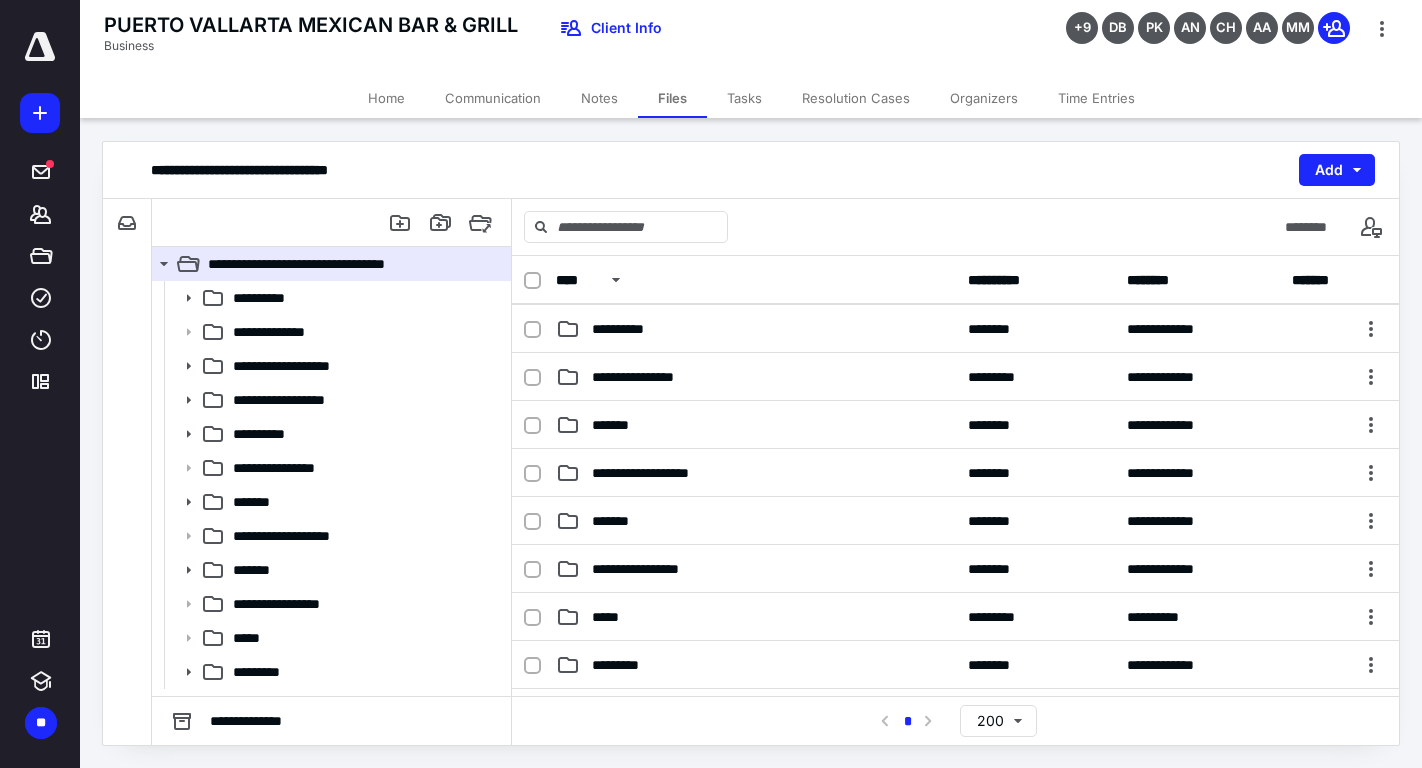 scroll, scrollTop: 484, scrollLeft: 0, axis: vertical 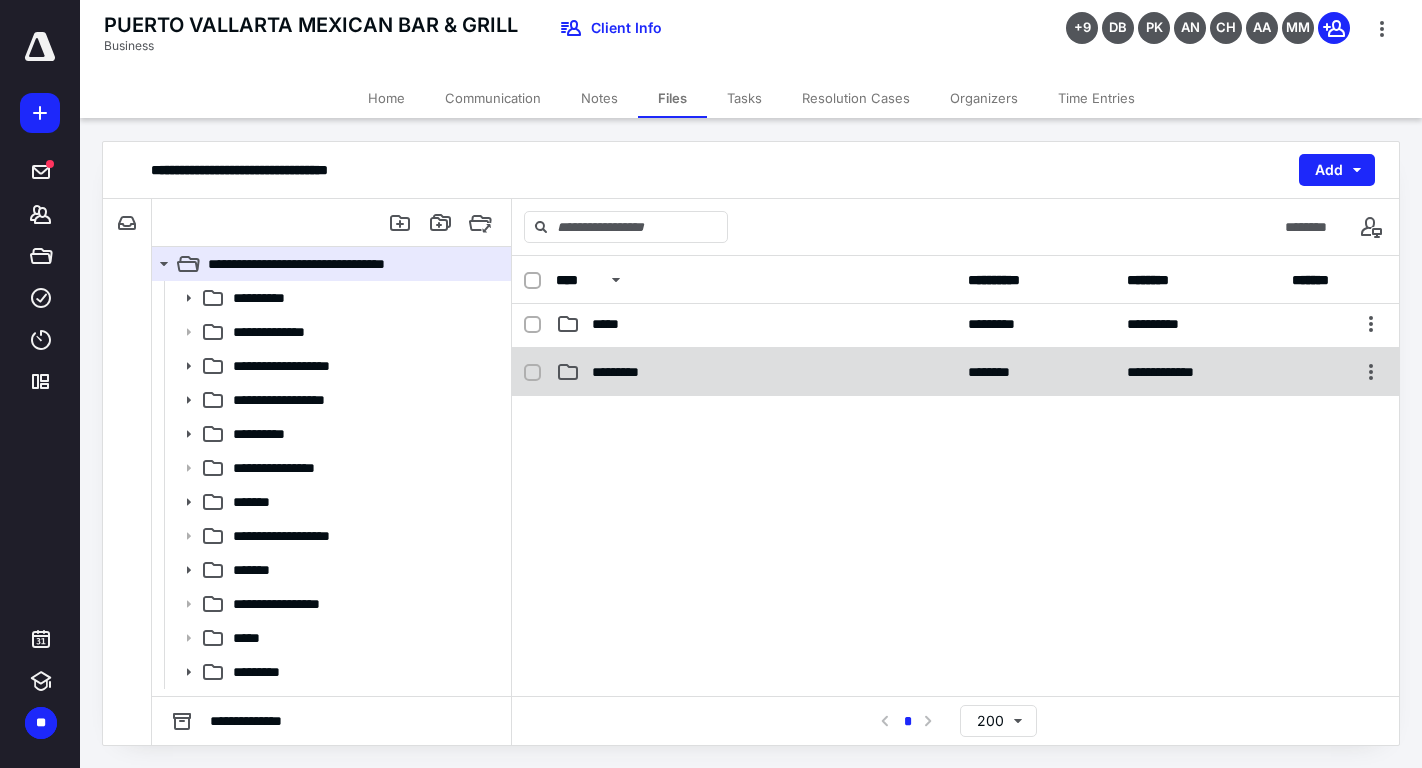 click on "*********" at bounding box center [756, 372] 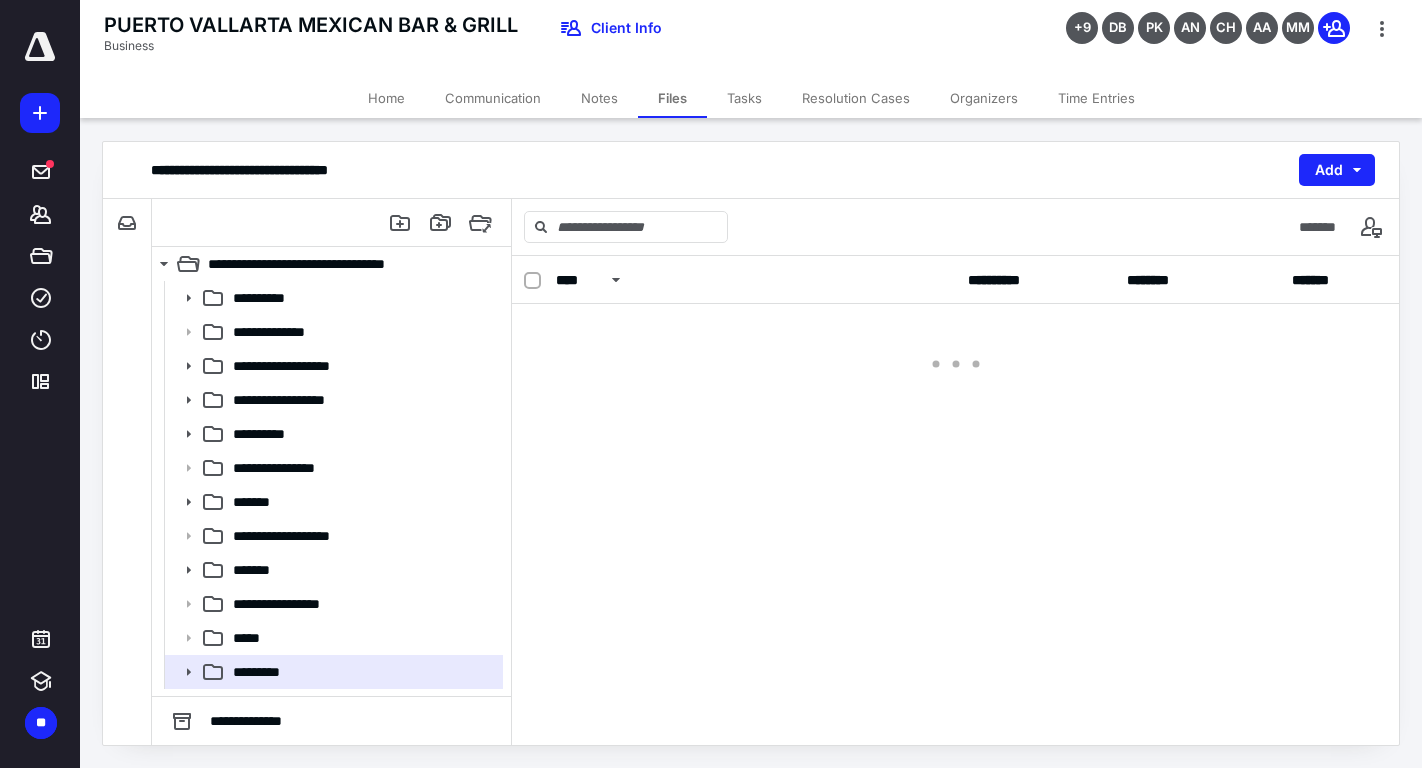 scroll, scrollTop: 0, scrollLeft: 0, axis: both 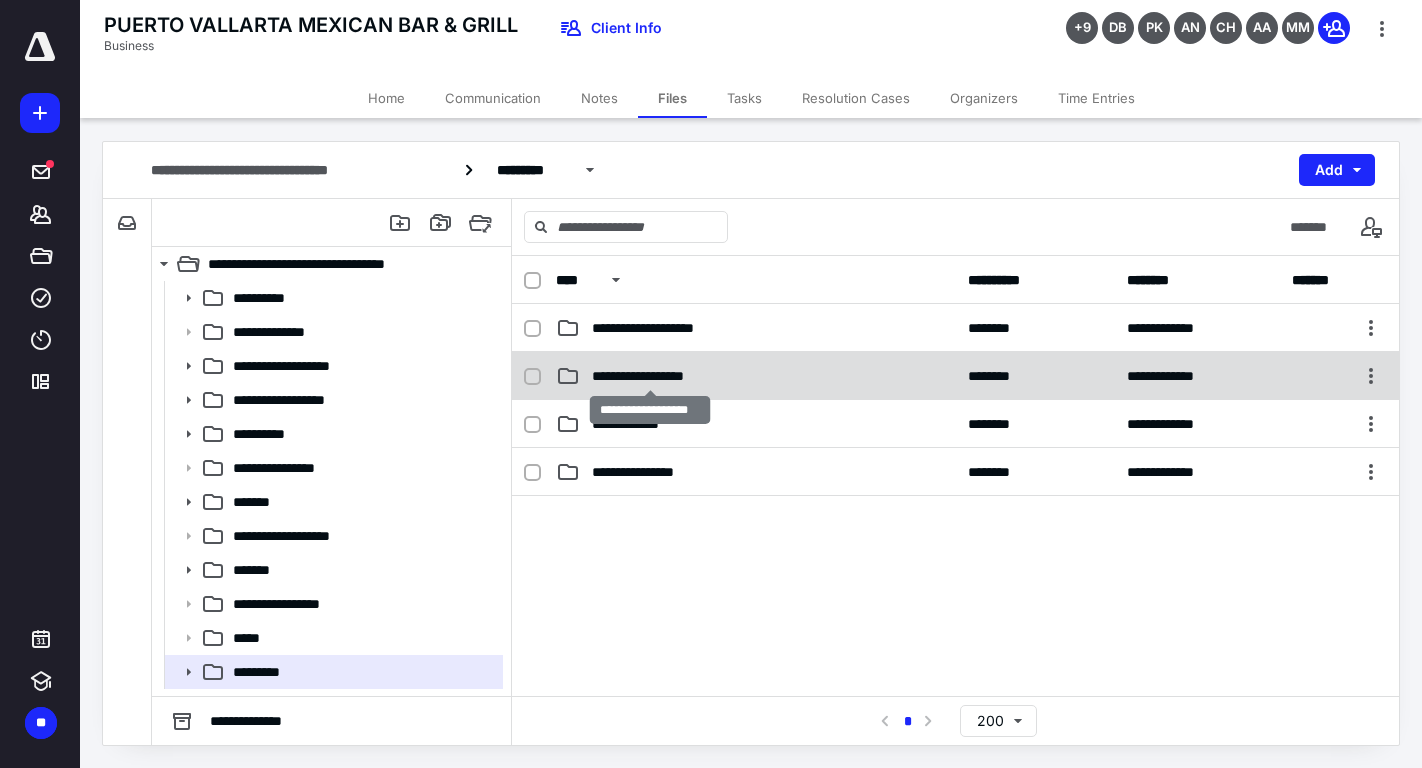 click on "**********" at bounding box center [650, 376] 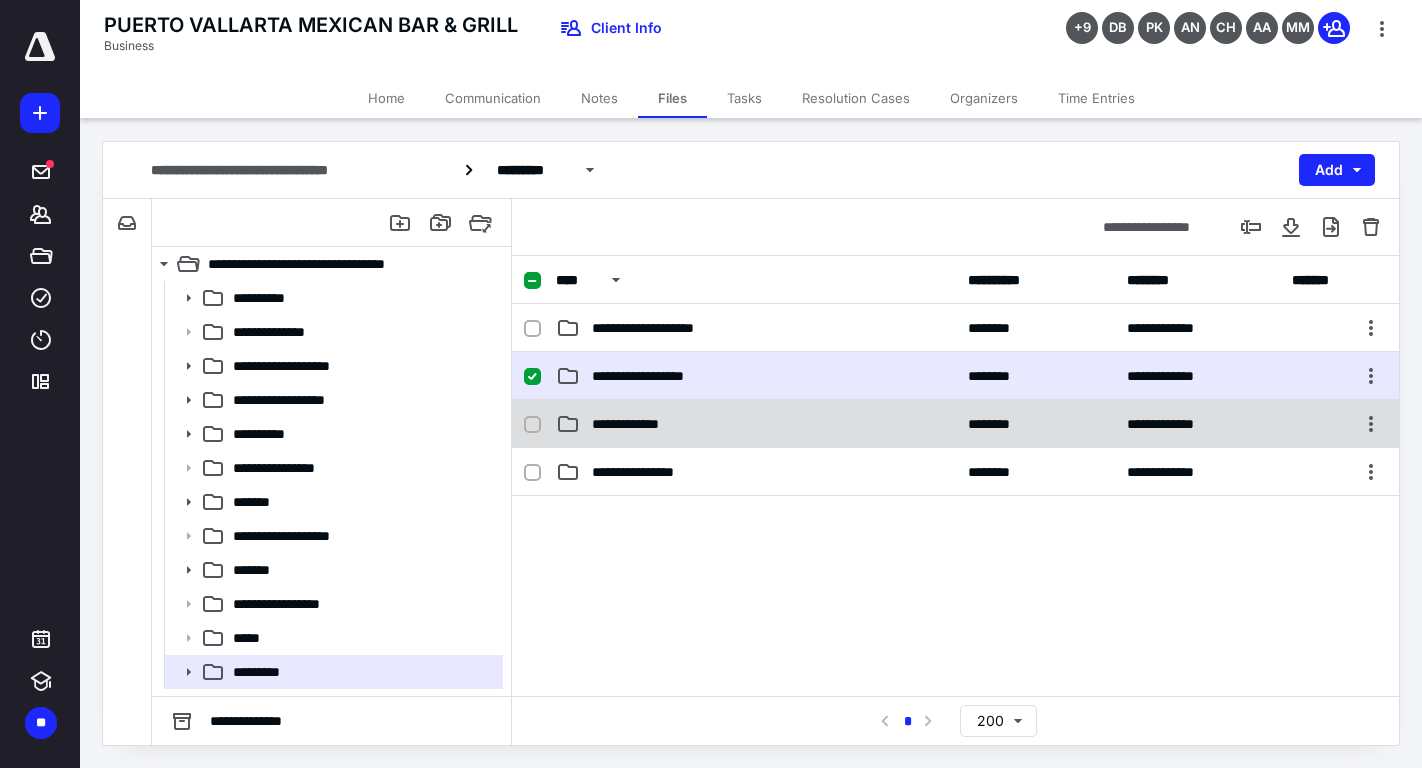 click on "**********" at bounding box center (637, 424) 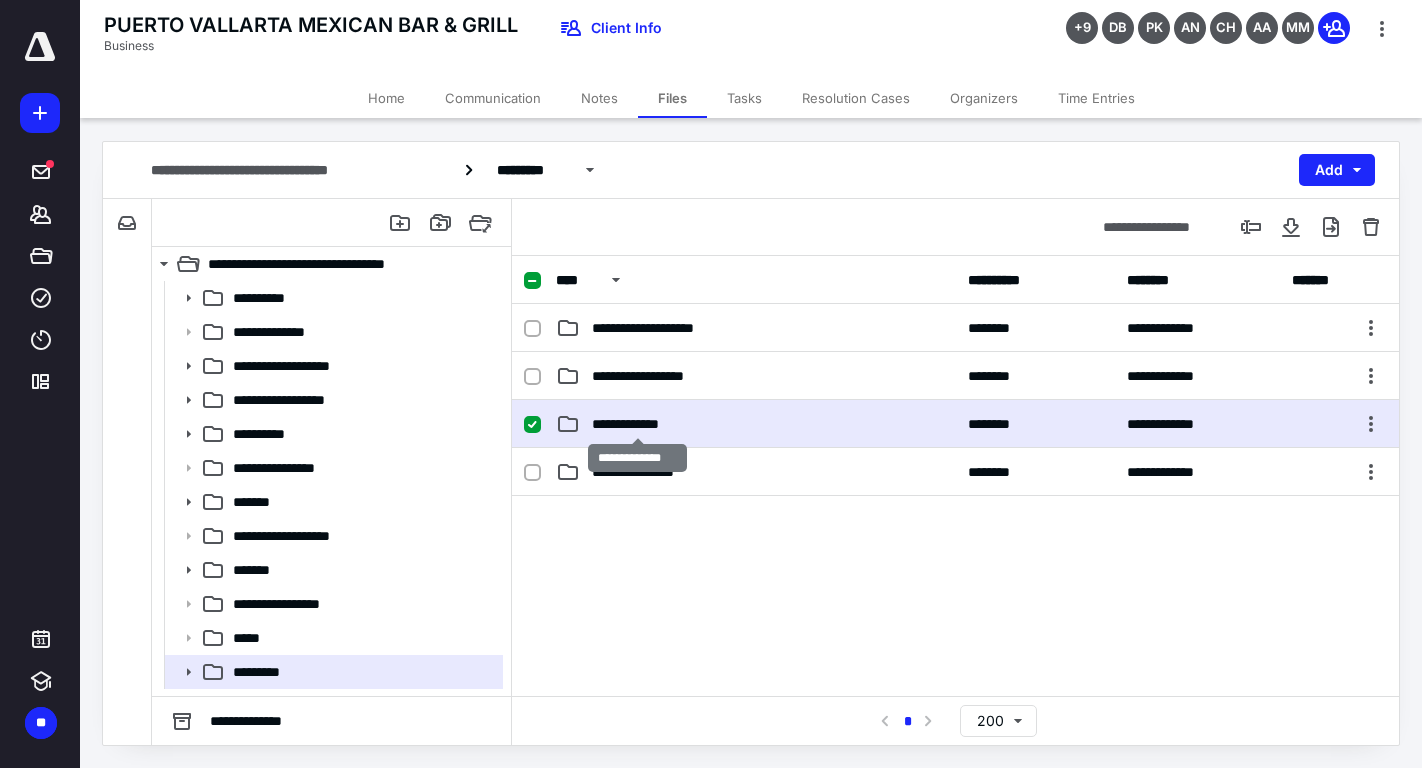 click on "**********" at bounding box center (637, 424) 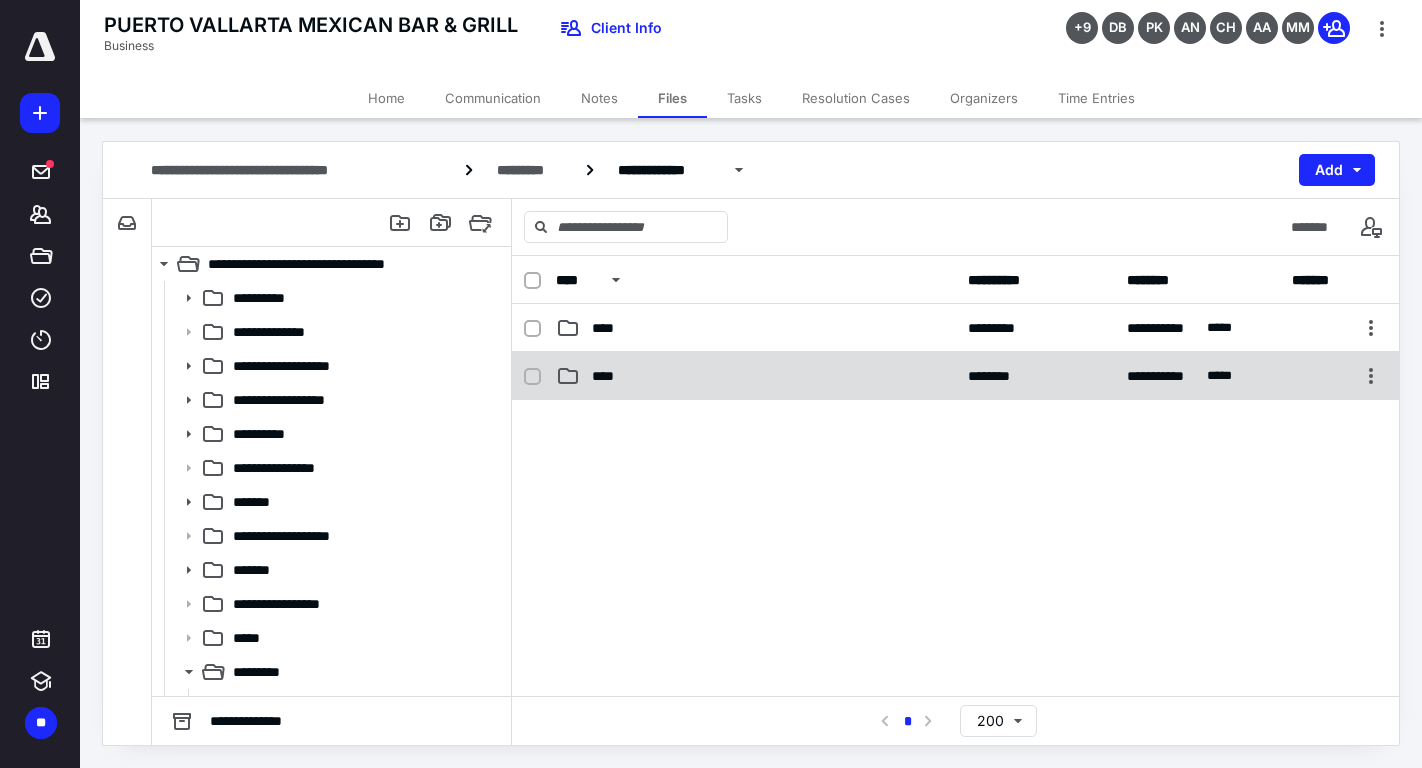click on "****" at bounding box center (756, 376) 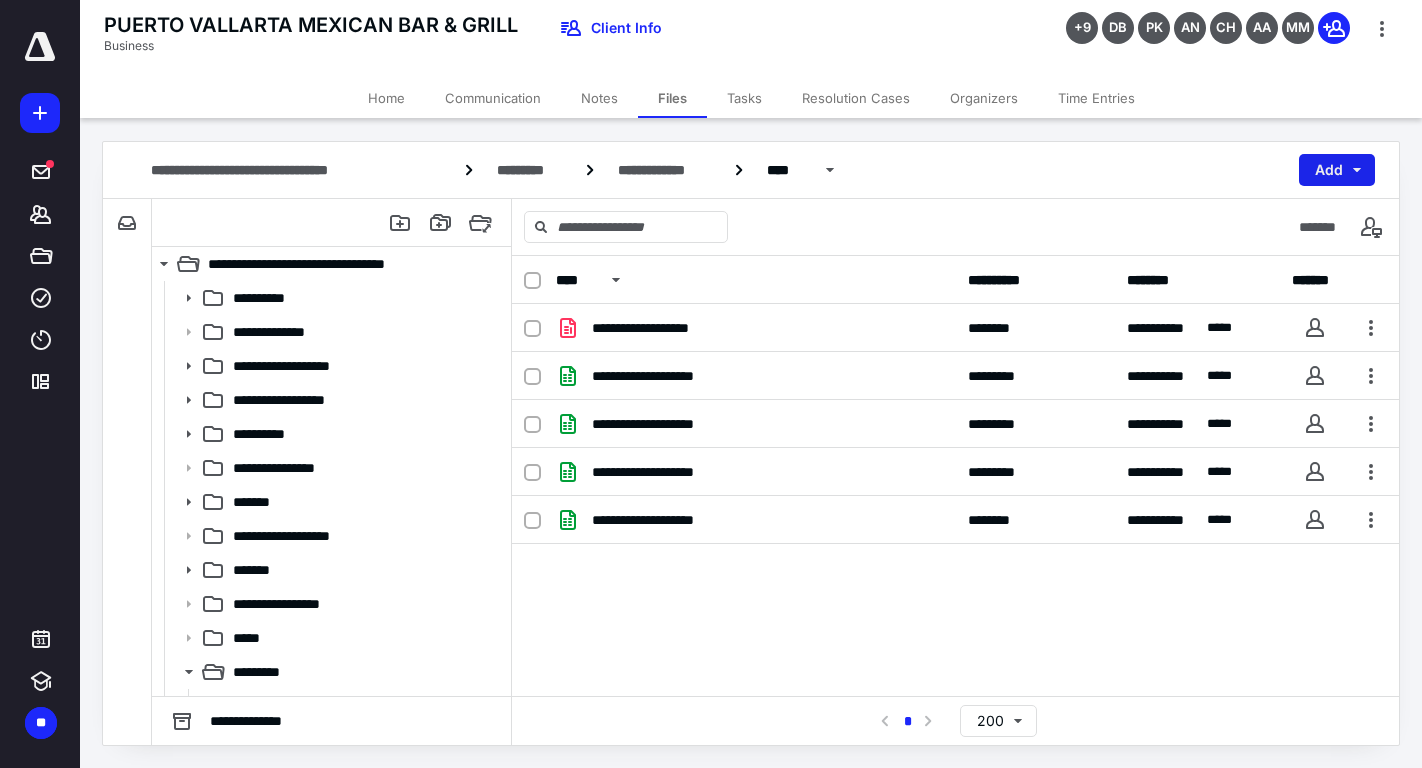 click on "Add" at bounding box center (1337, 170) 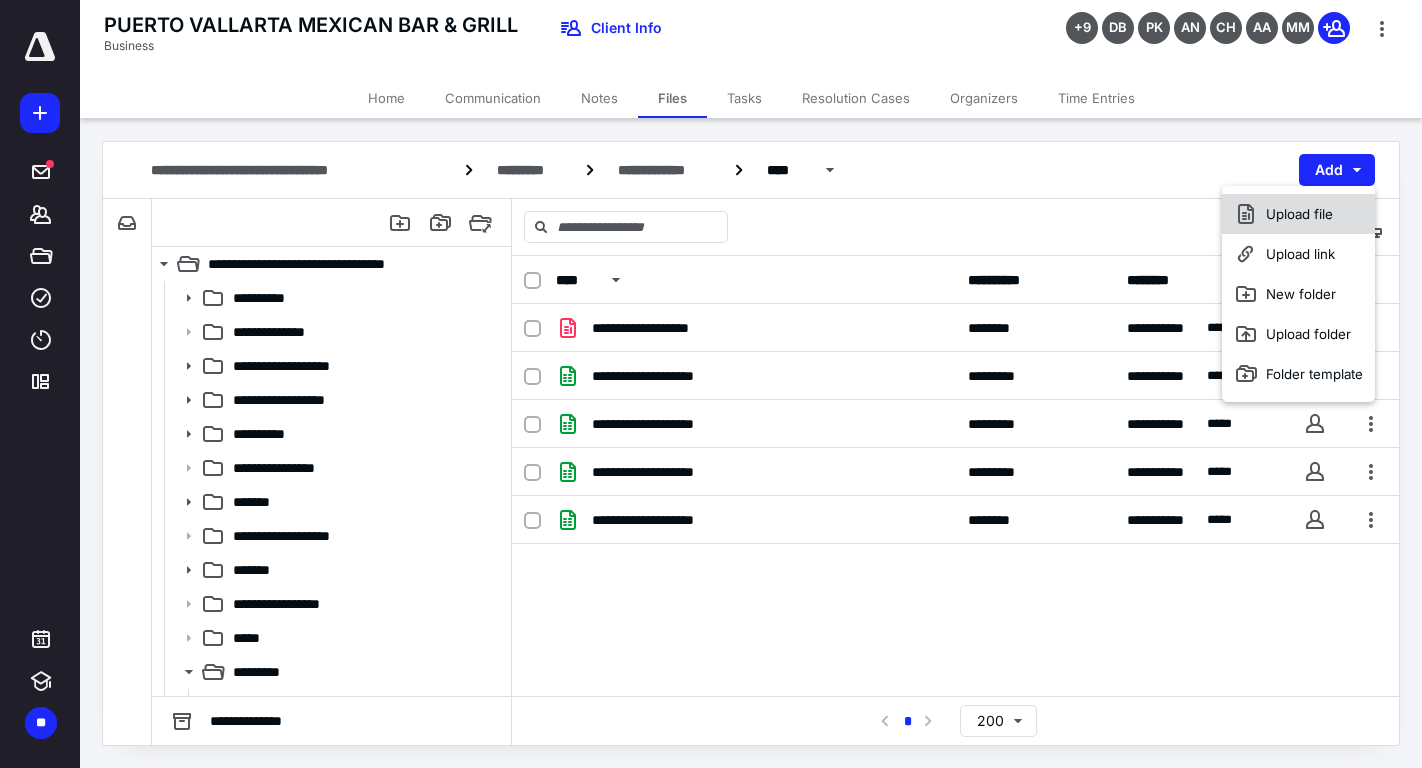click on "Upload file" at bounding box center (1298, 214) 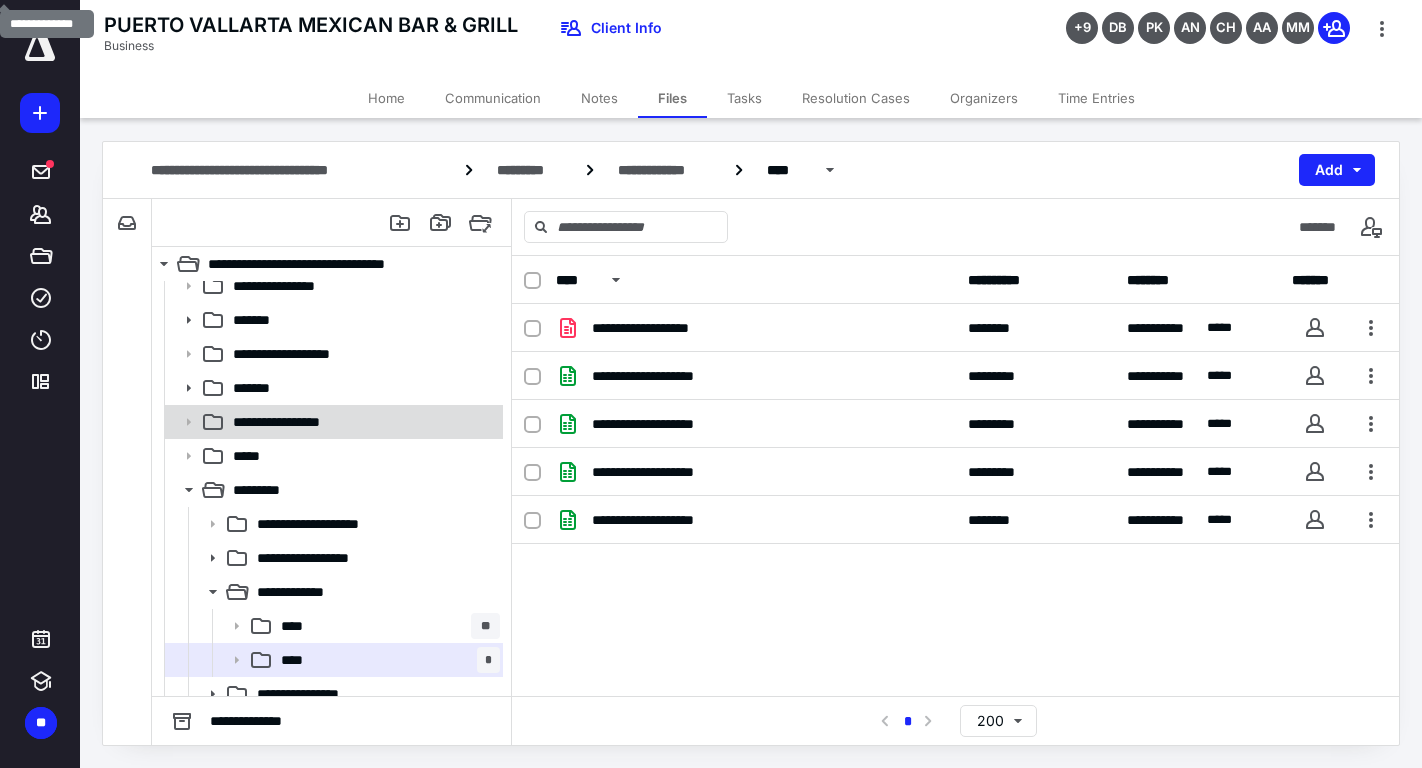 scroll, scrollTop: 197, scrollLeft: 0, axis: vertical 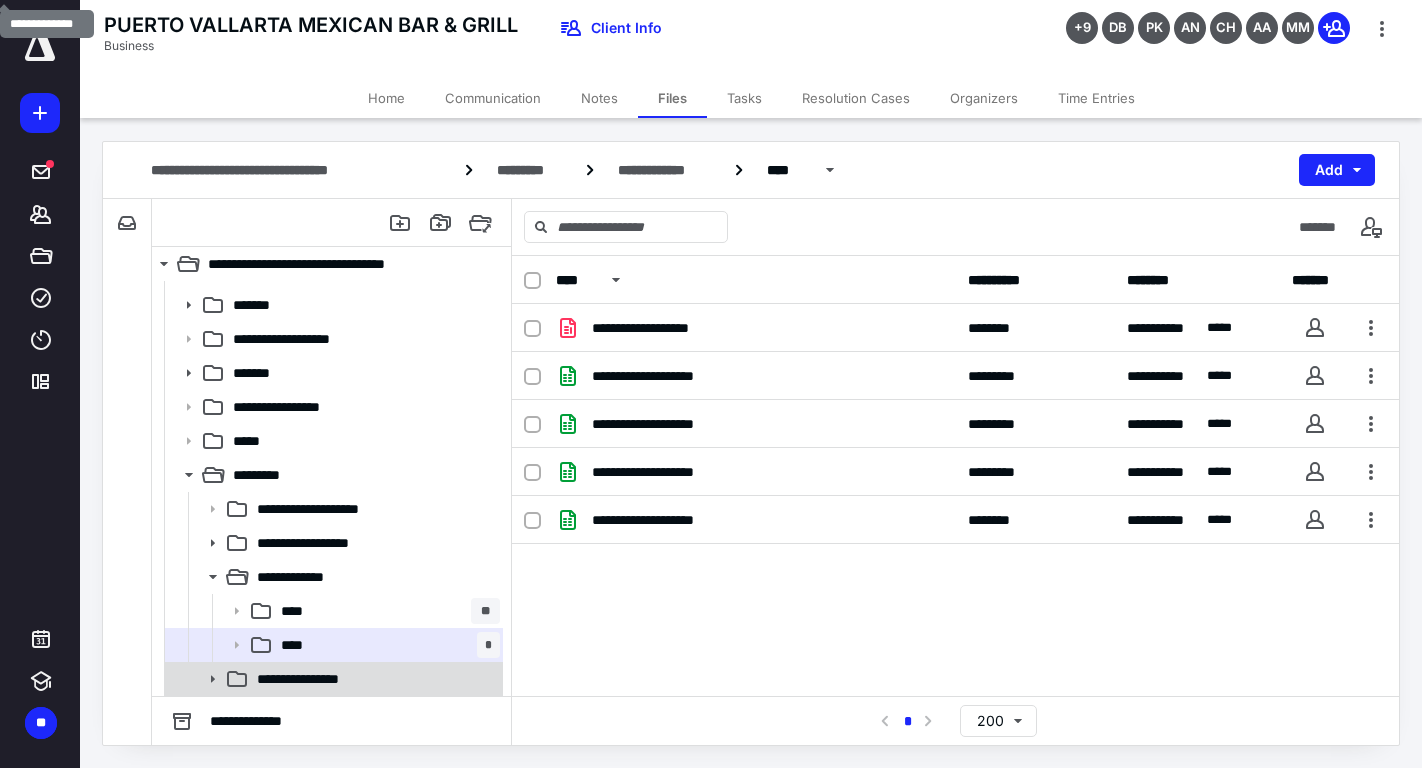 click on "**********" at bounding box center (312, 679) 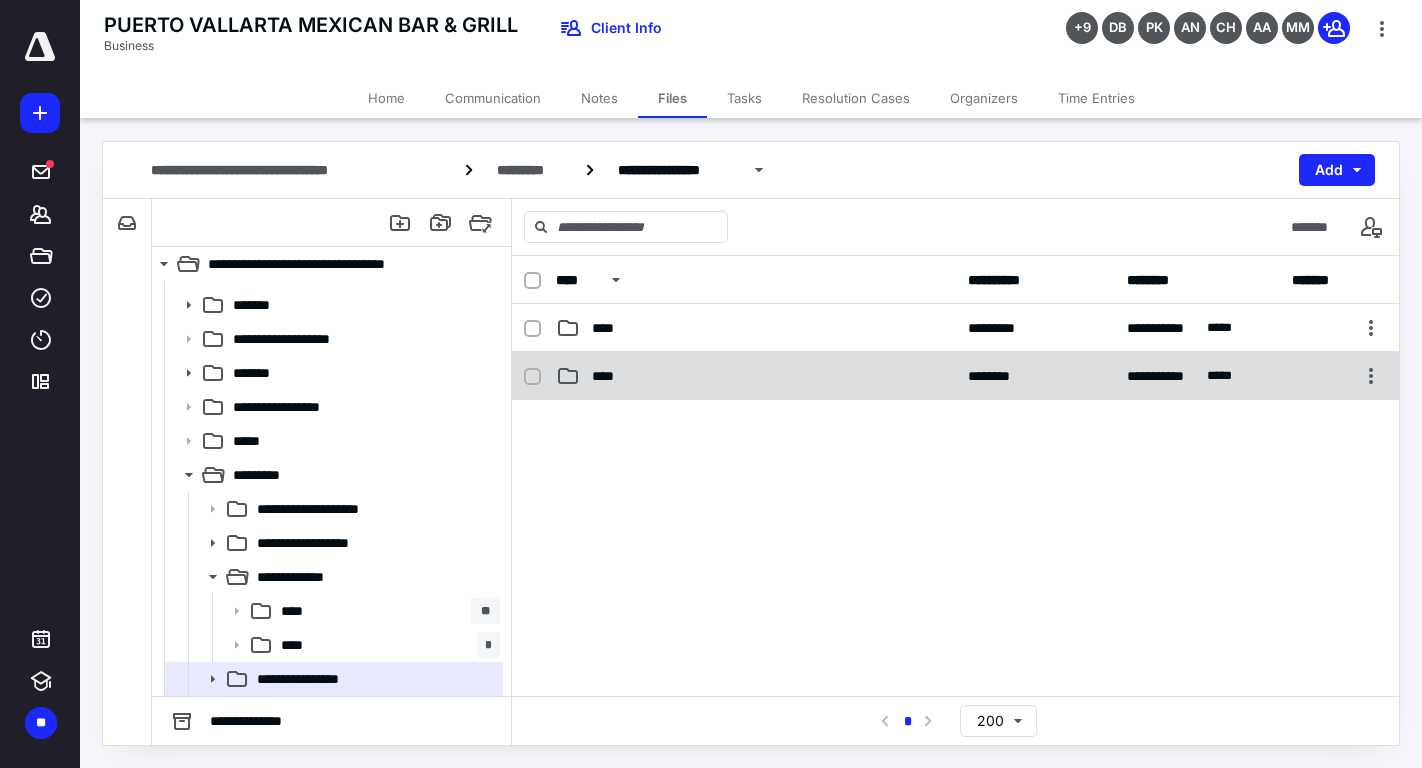 click on "****" at bounding box center (756, 376) 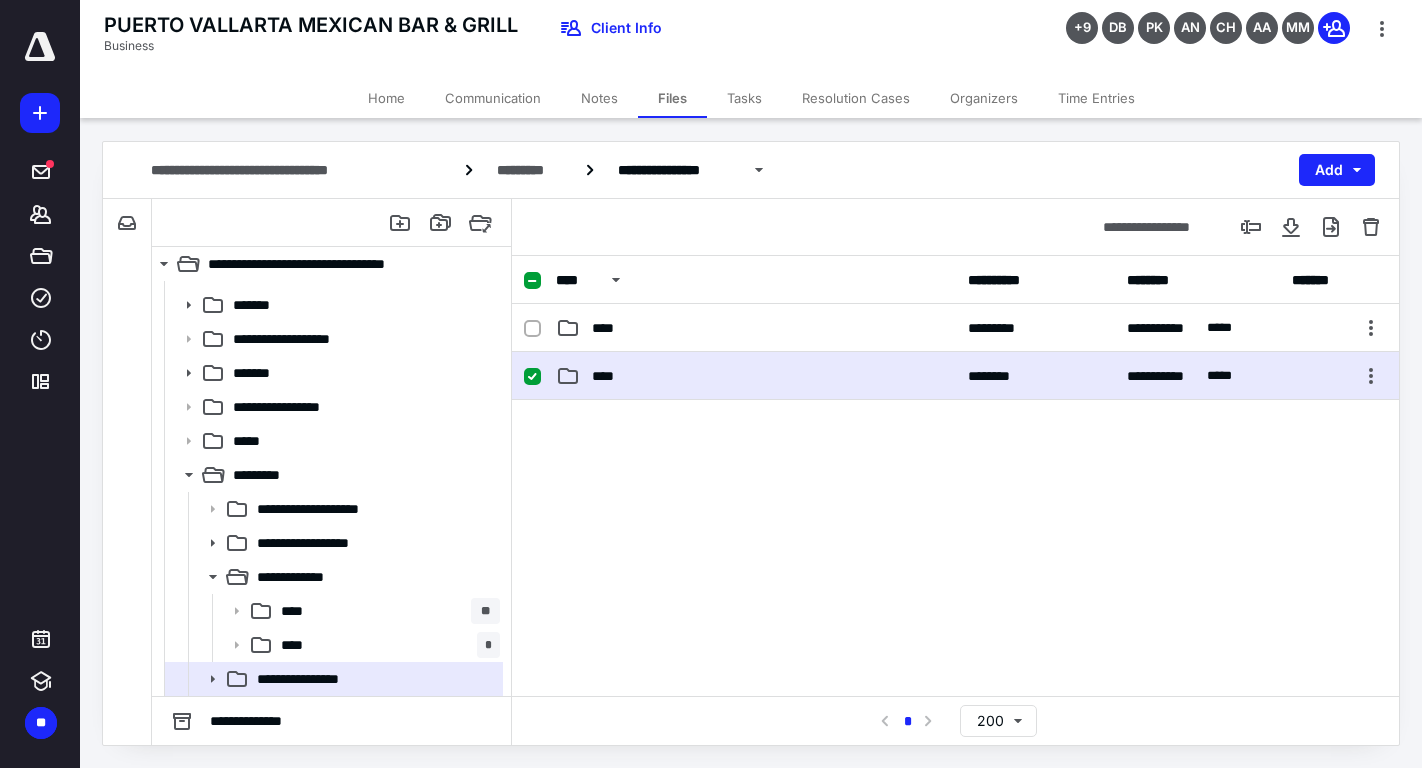 click on "****" at bounding box center [756, 376] 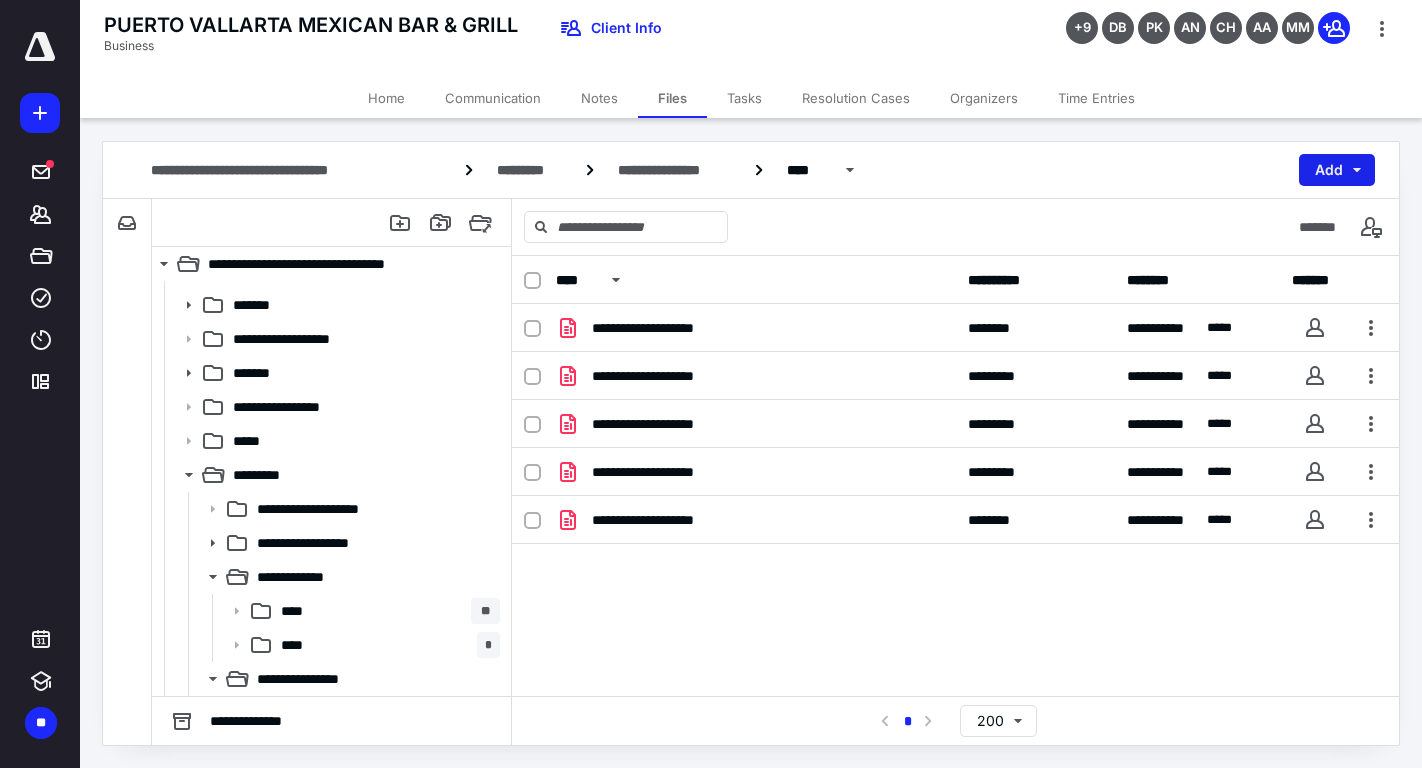 click on "Add" at bounding box center (1337, 170) 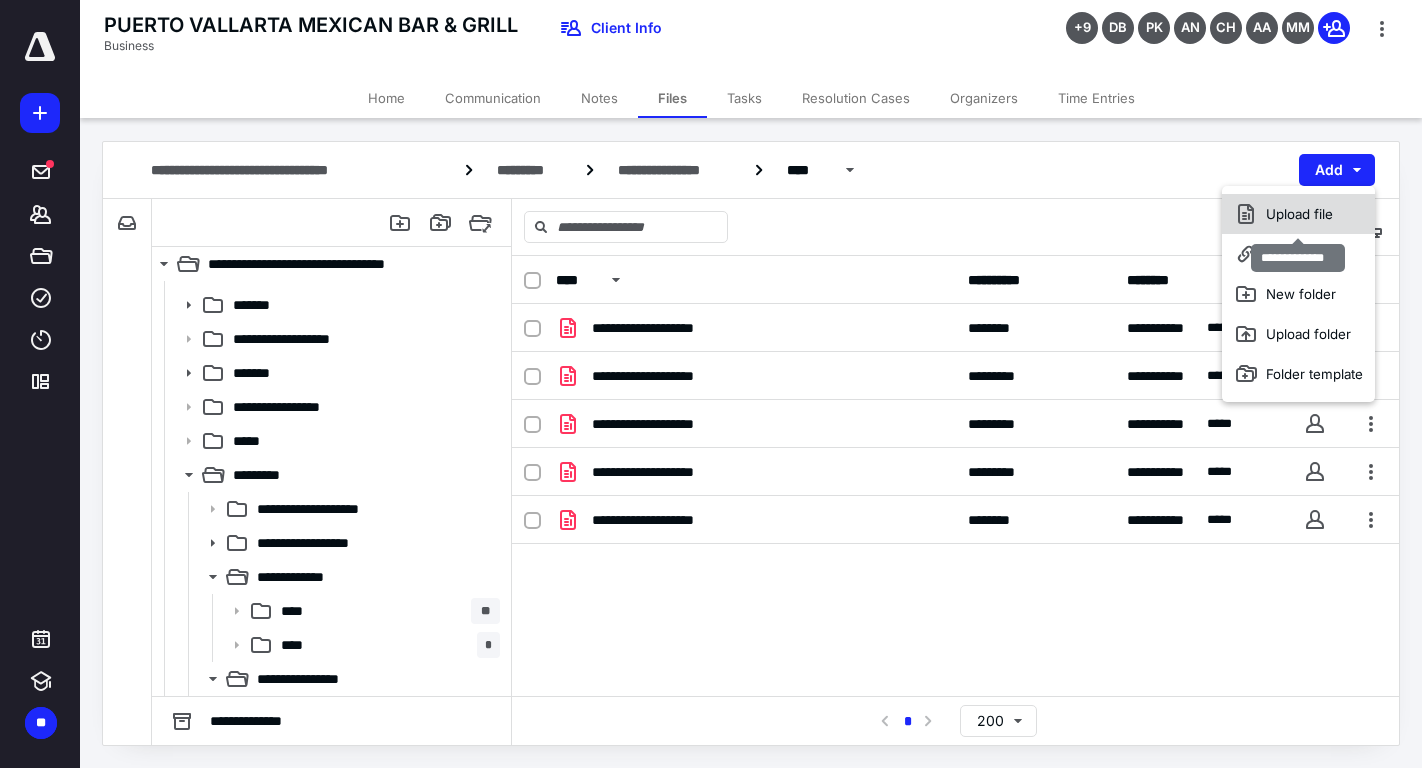 click on "Upload file" at bounding box center (1298, 214) 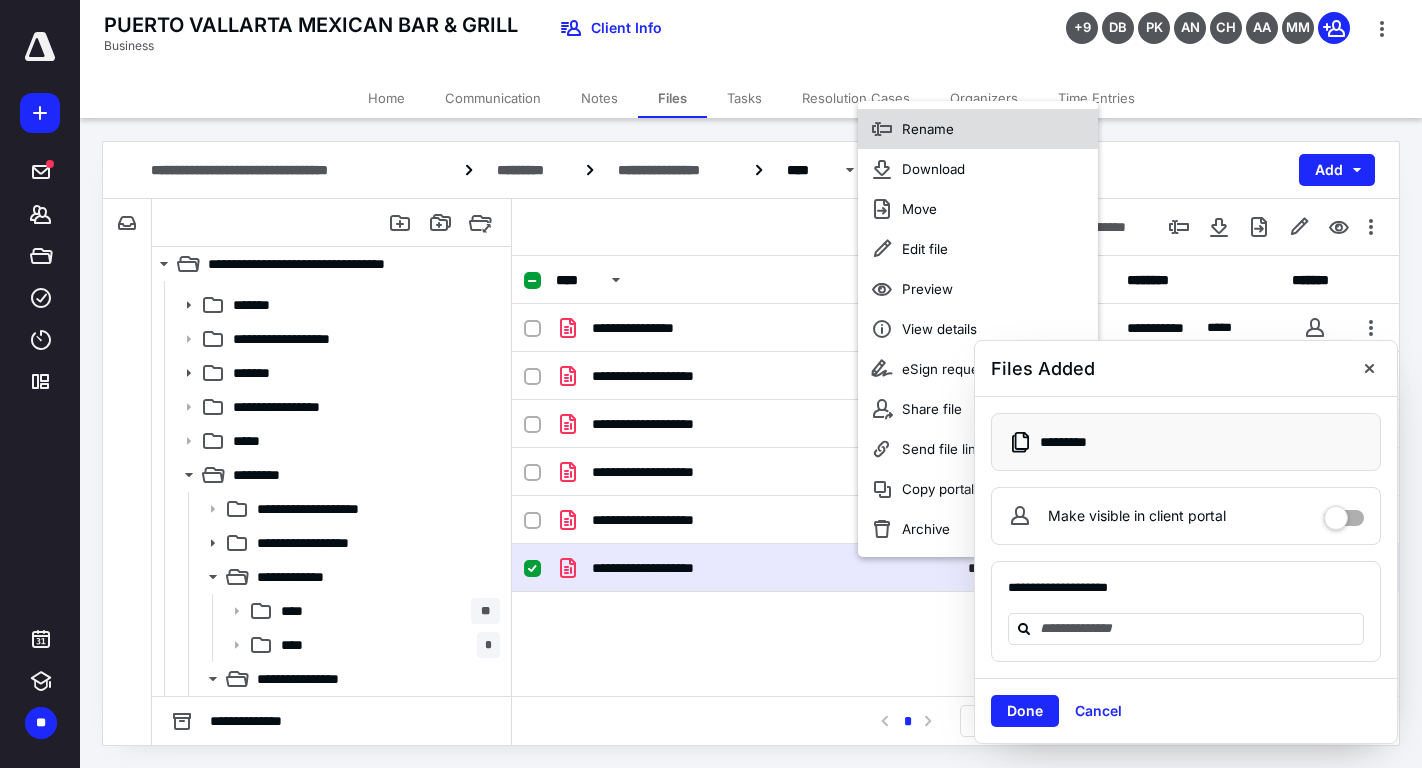 click on "Rename" at bounding box center (978, 129) 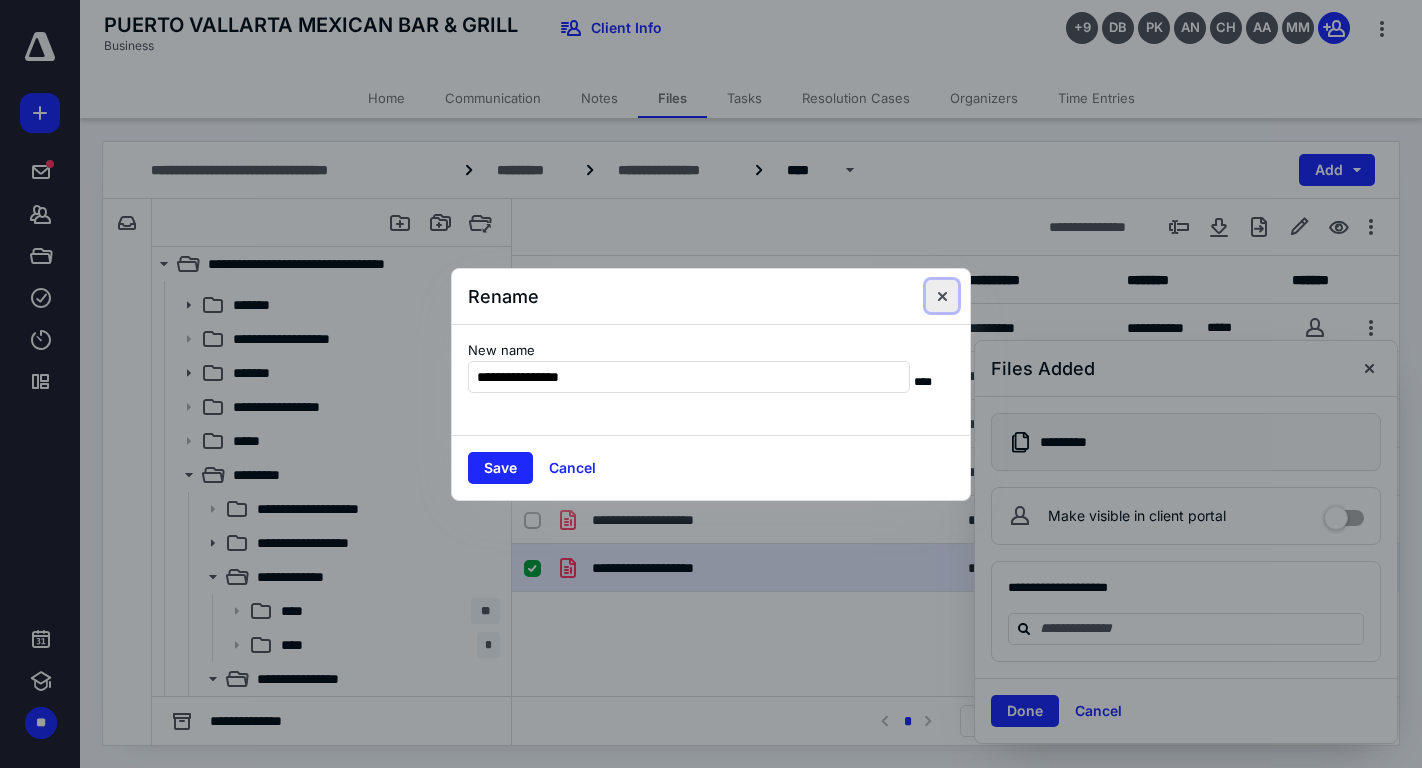 click at bounding box center [942, 296] 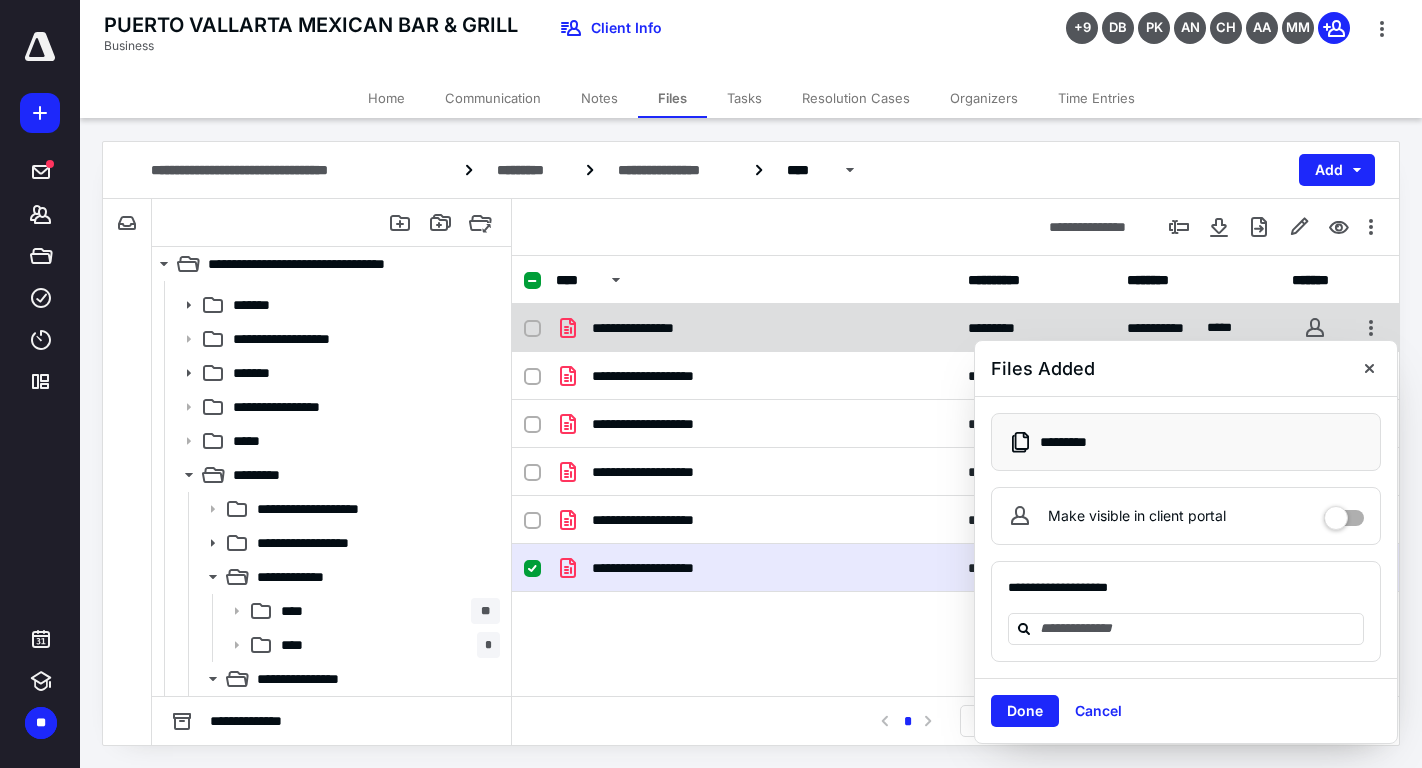 click on "**********" at bounding box center (955, 328) 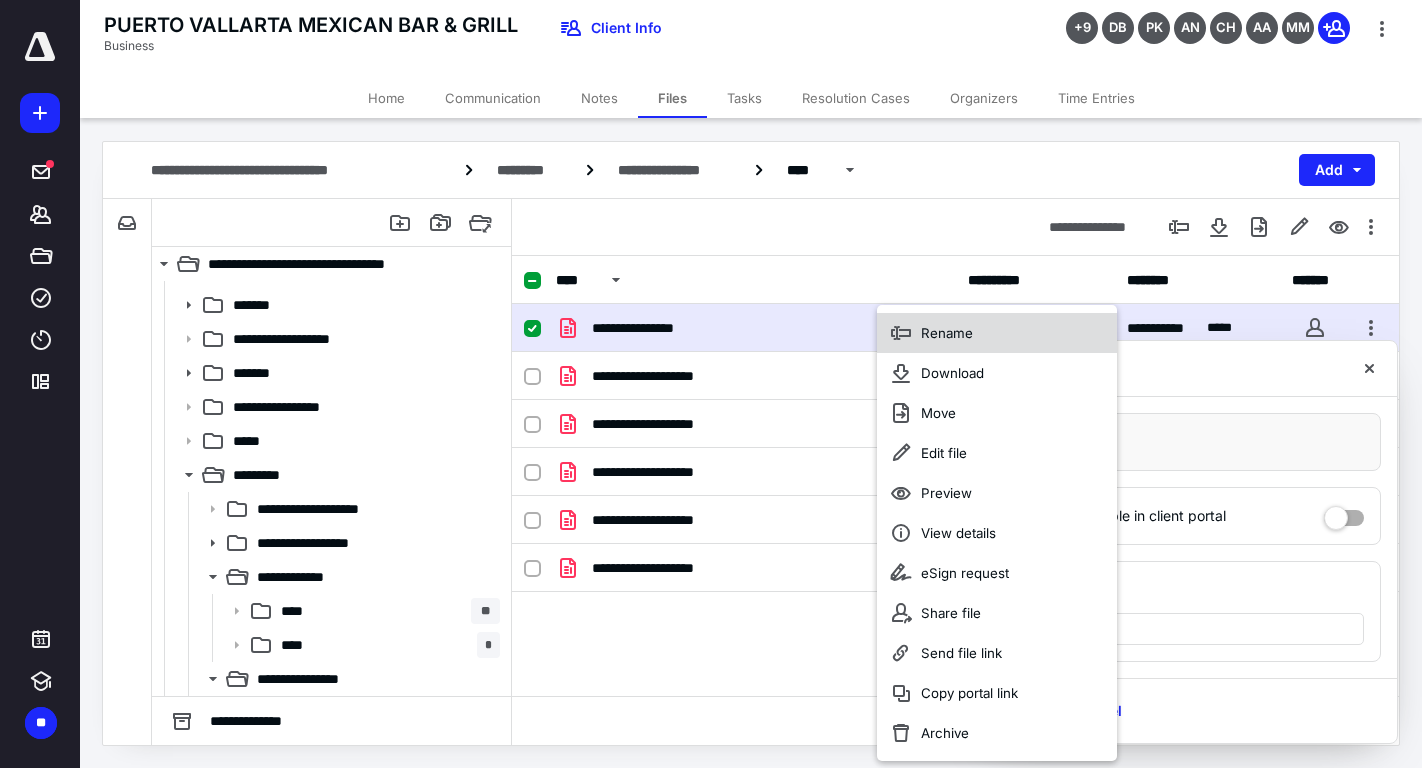 click on "Rename" at bounding box center [997, 333] 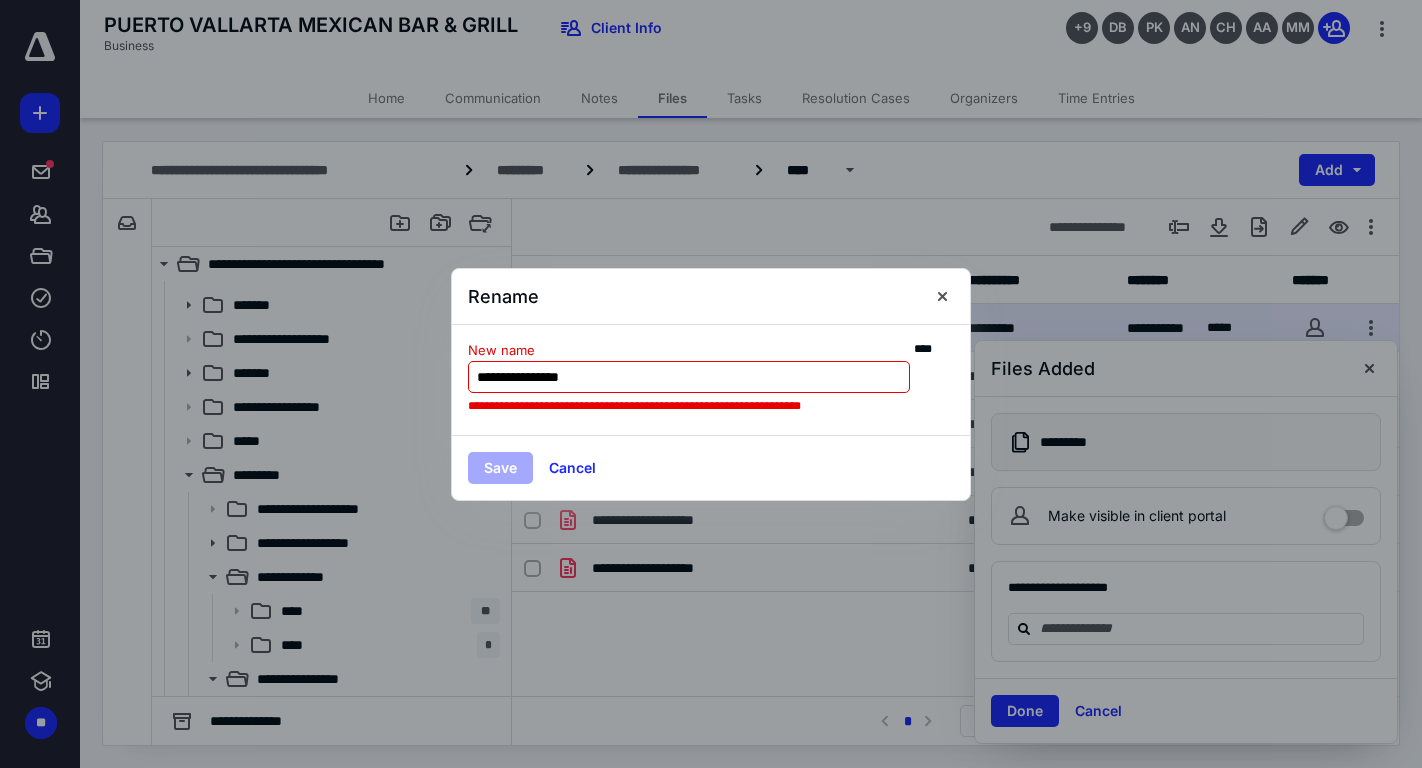 click on "**********" at bounding box center [689, 377] 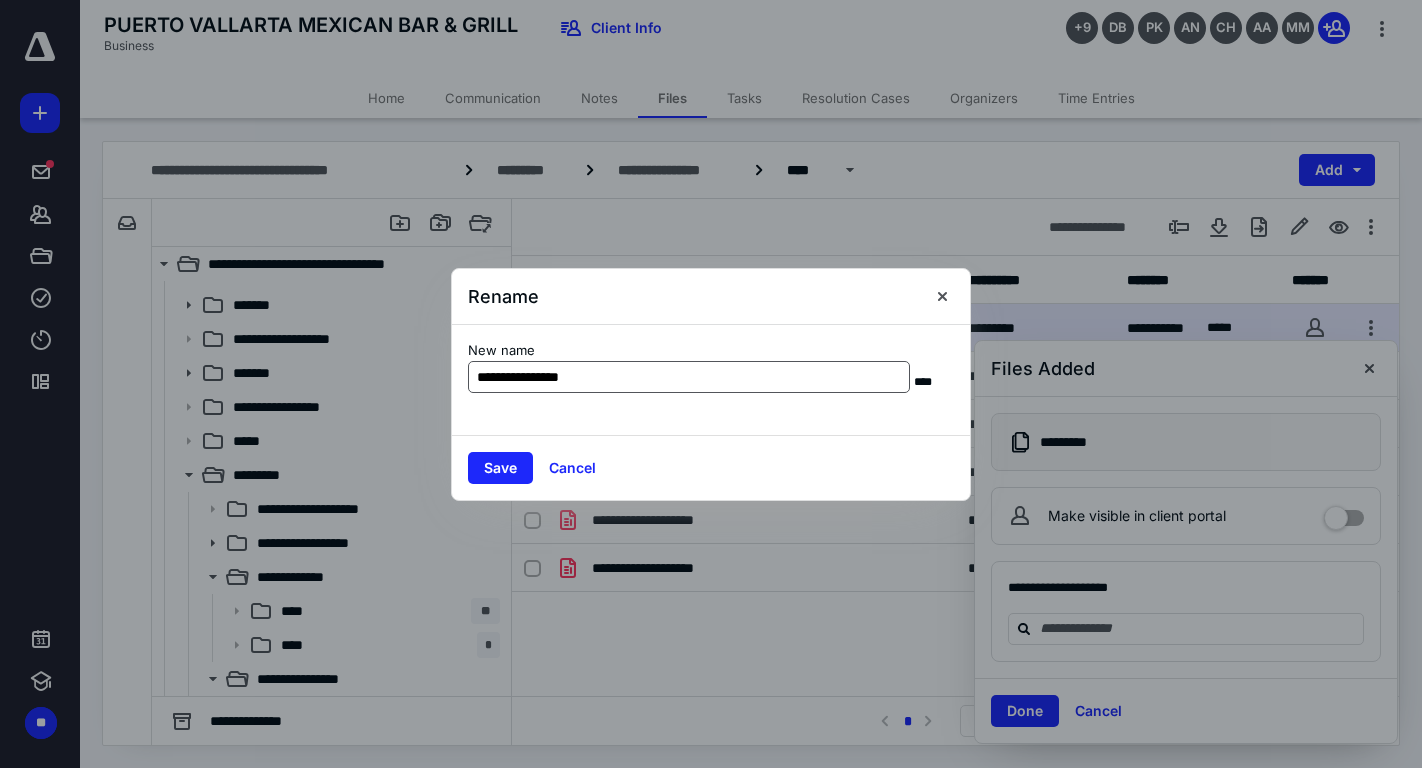 type on "**********" 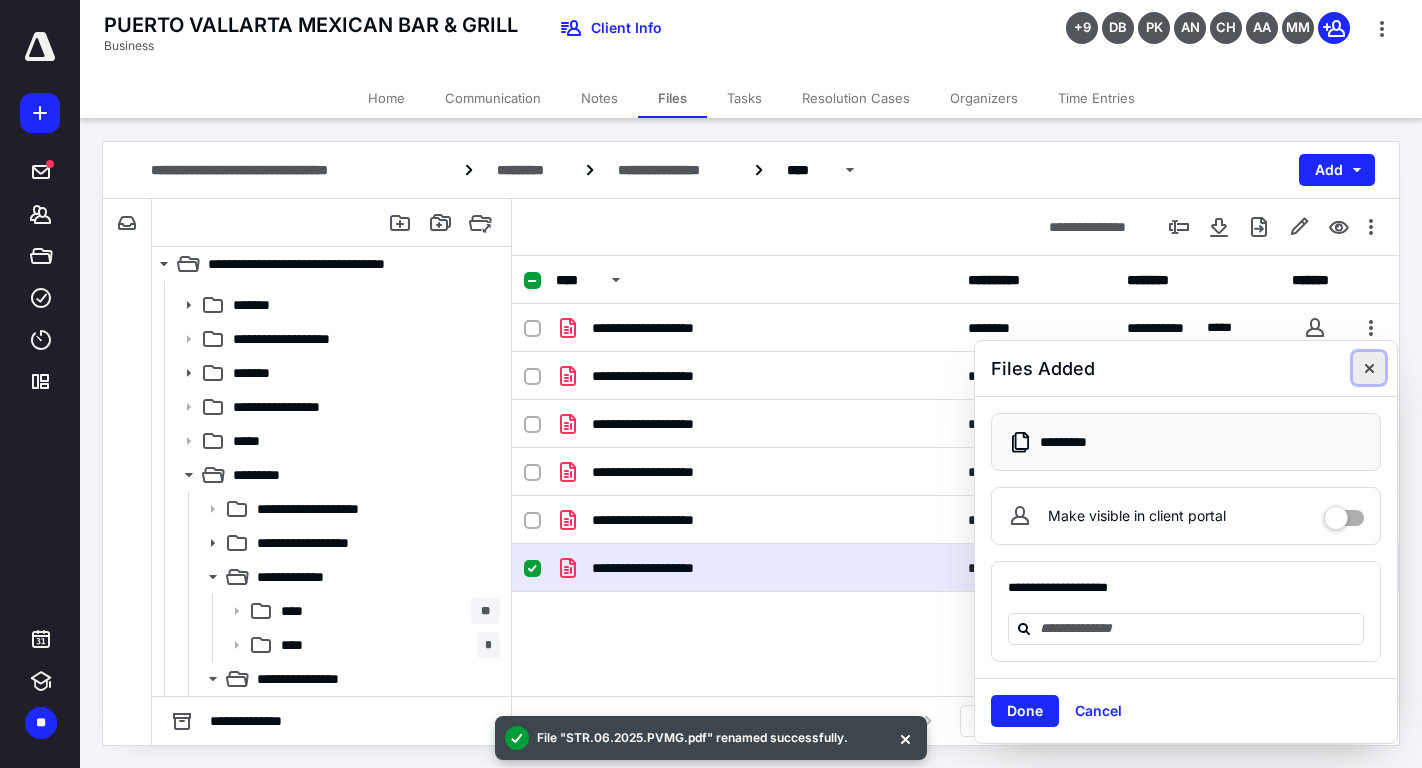 click at bounding box center (1369, 368) 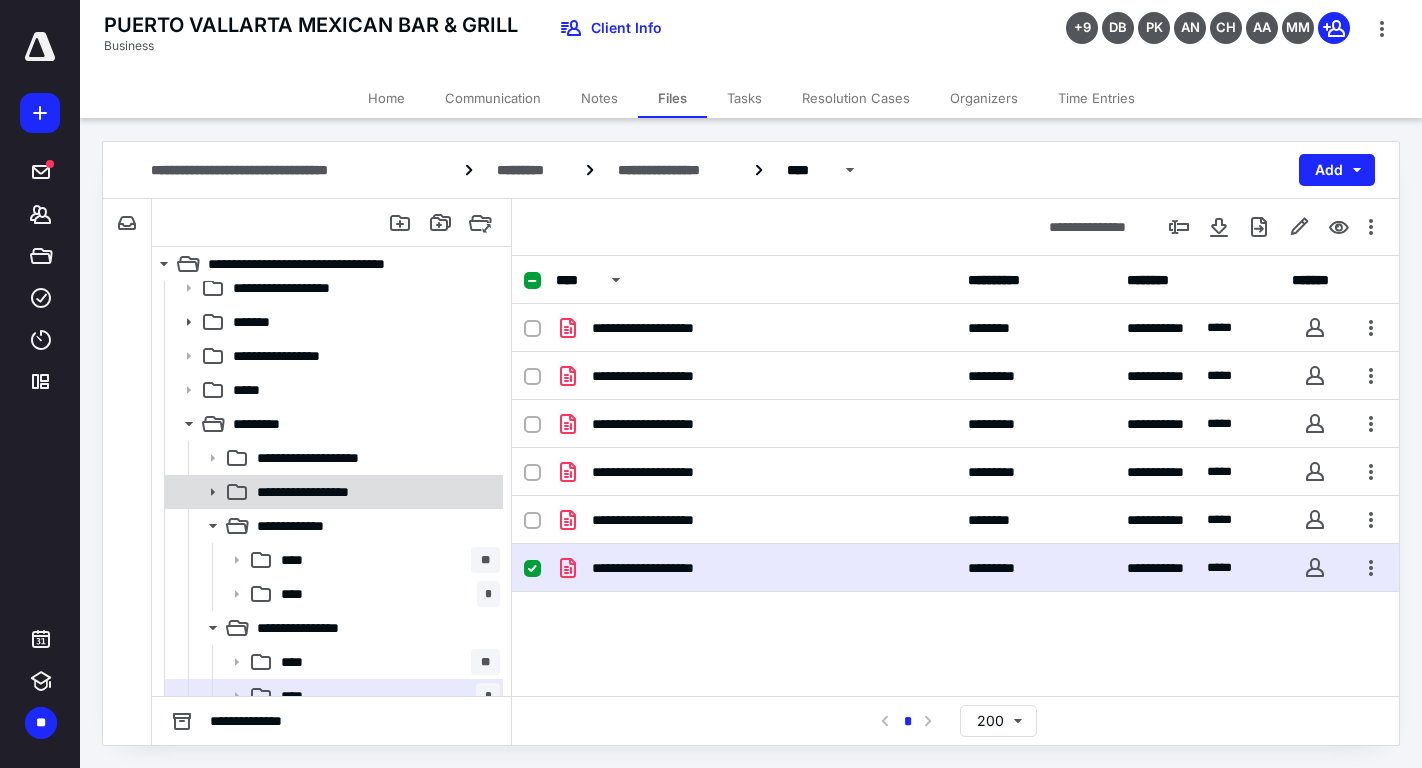 scroll, scrollTop: 265, scrollLeft: 0, axis: vertical 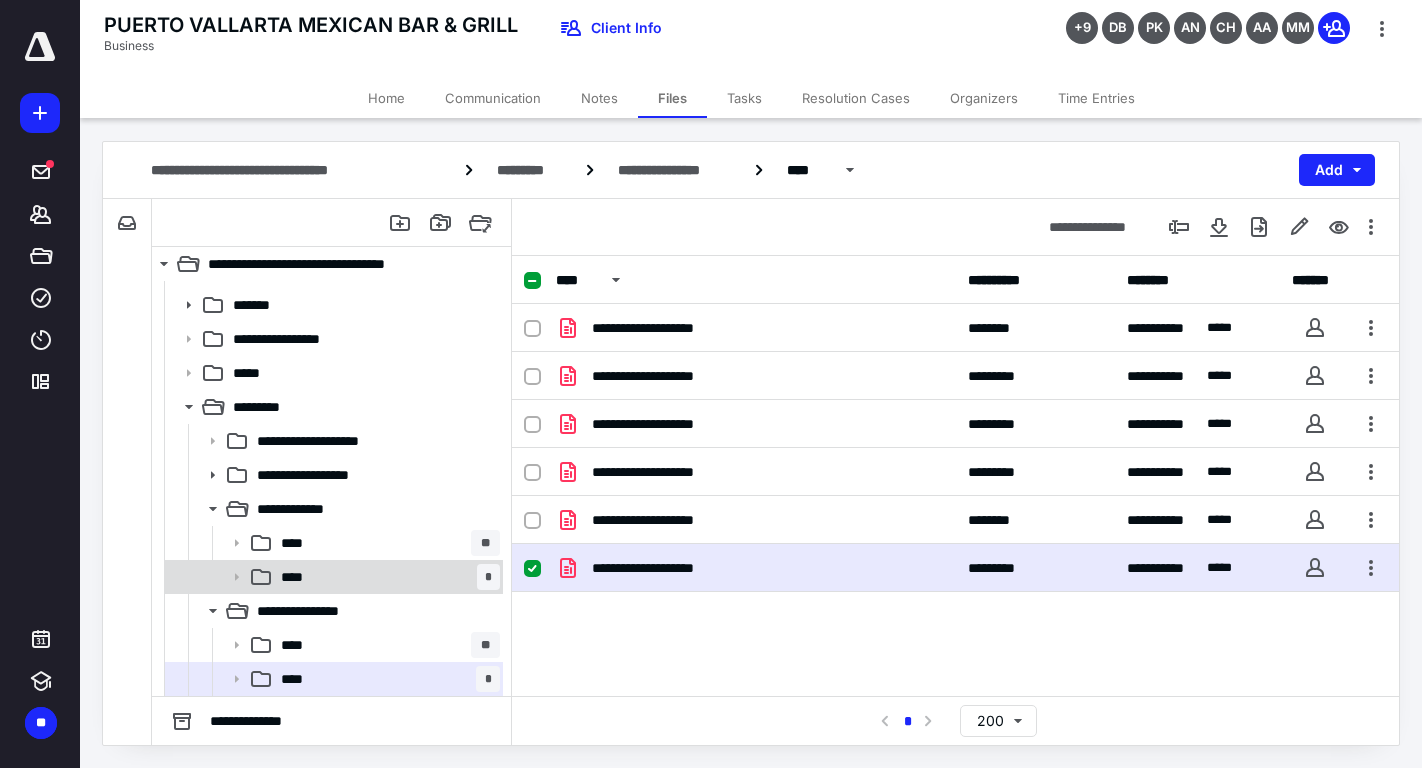 click on "**** *" at bounding box center (386, 577) 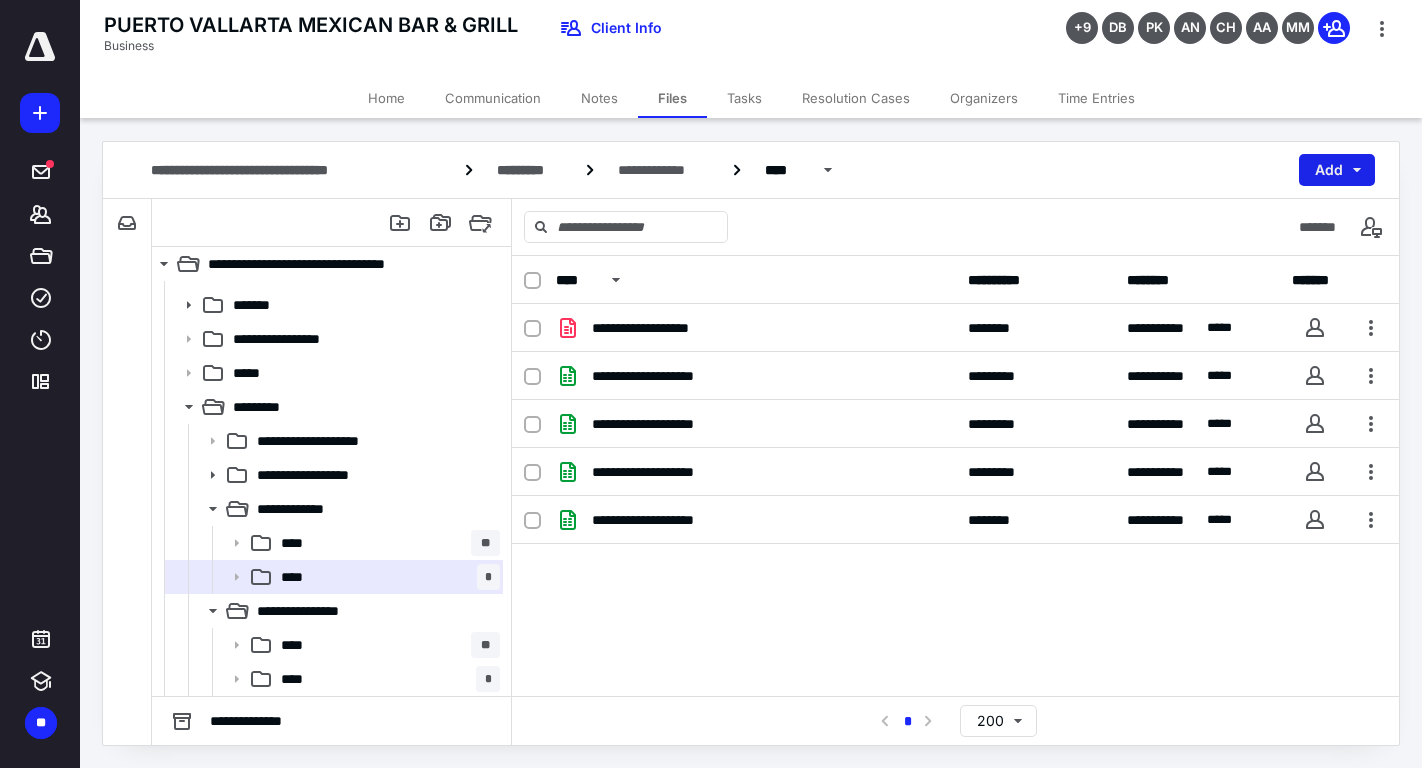 click on "Add" at bounding box center [1337, 170] 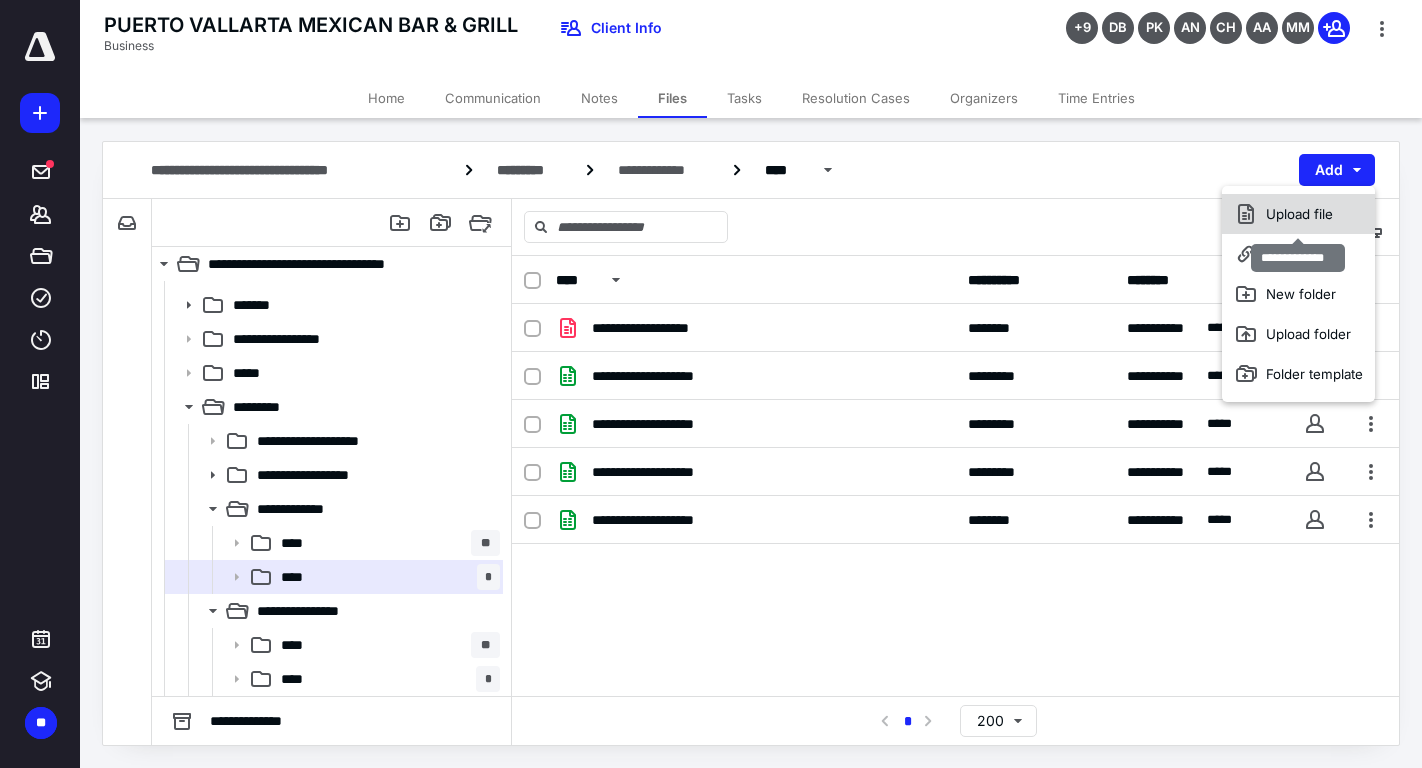 click on "Upload file" at bounding box center (1298, 214) 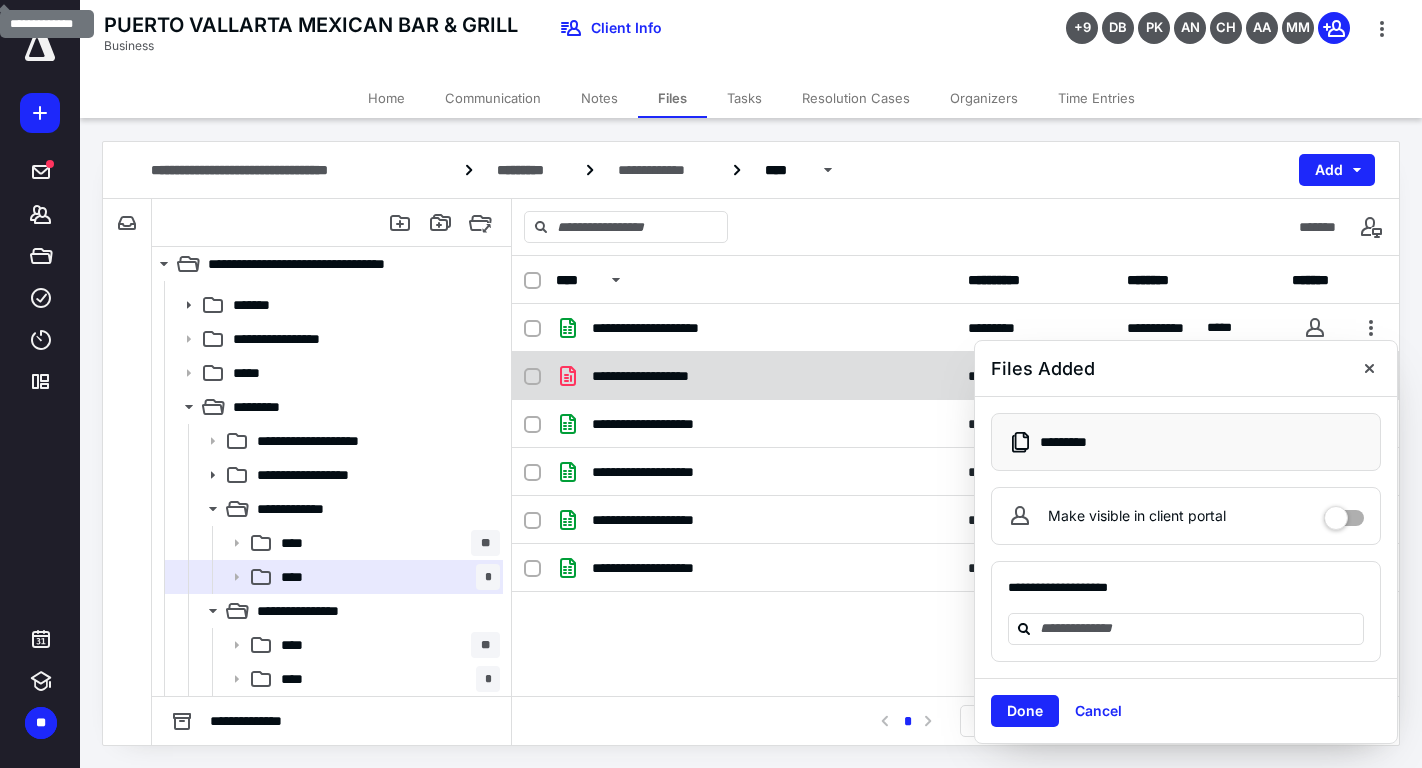 click on "**********" at bounding box center [756, 376] 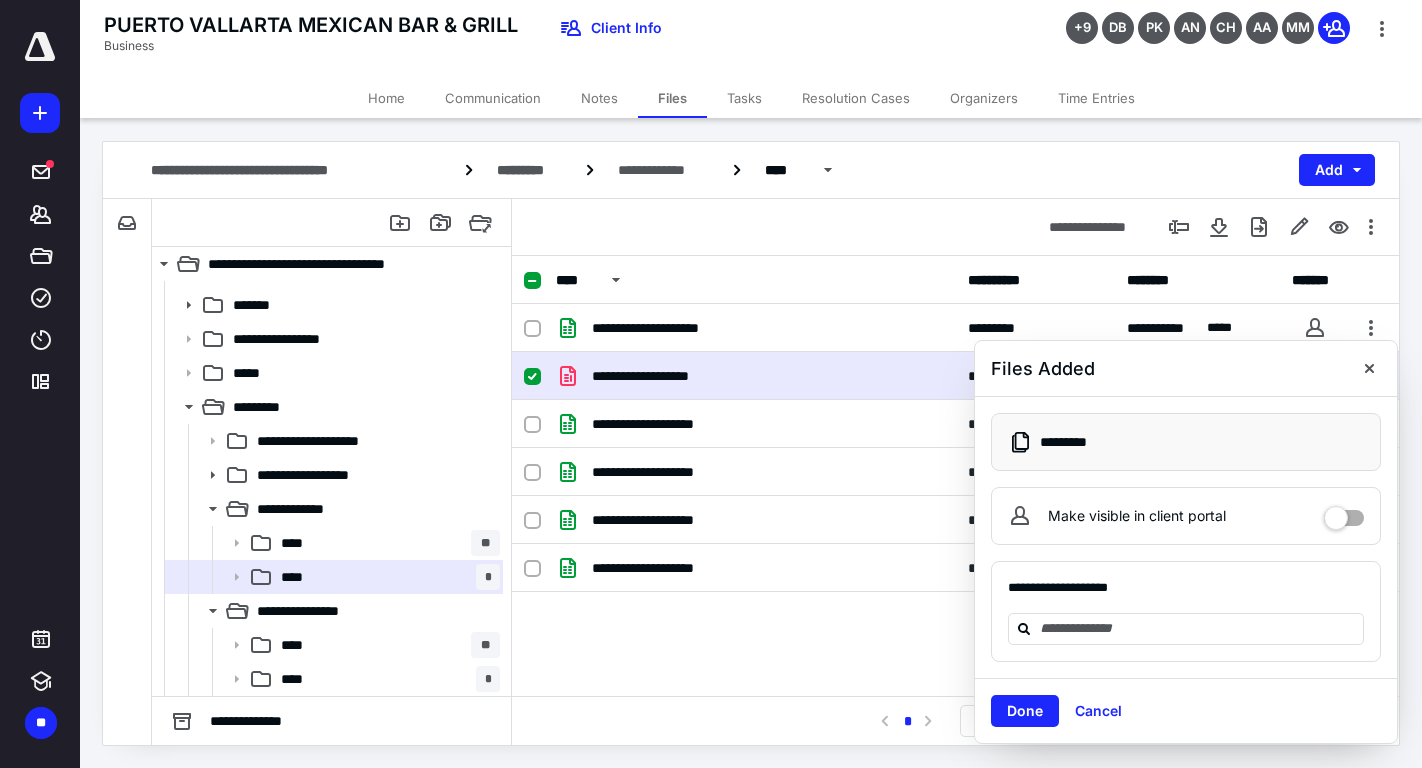 click on "**********" at bounding box center (756, 376) 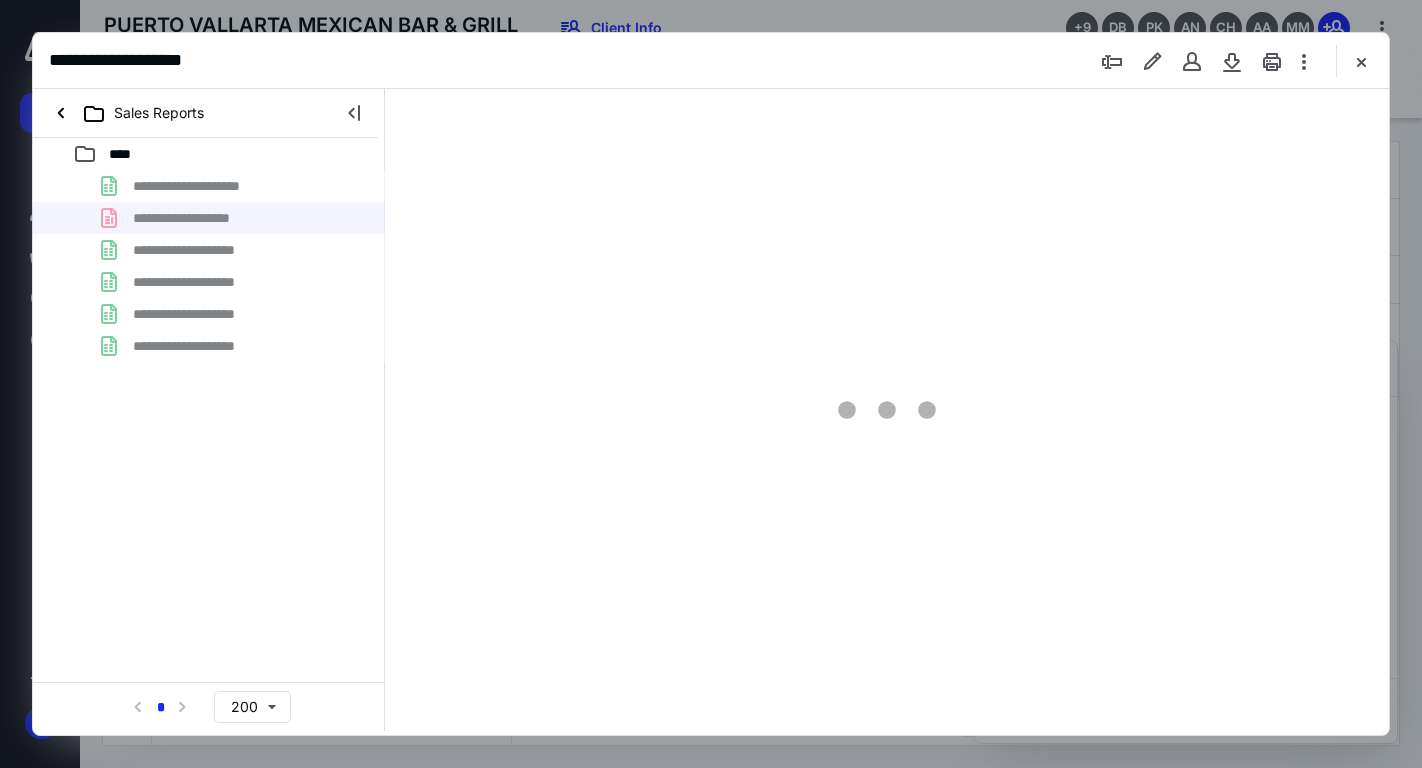 scroll, scrollTop: 0, scrollLeft: 0, axis: both 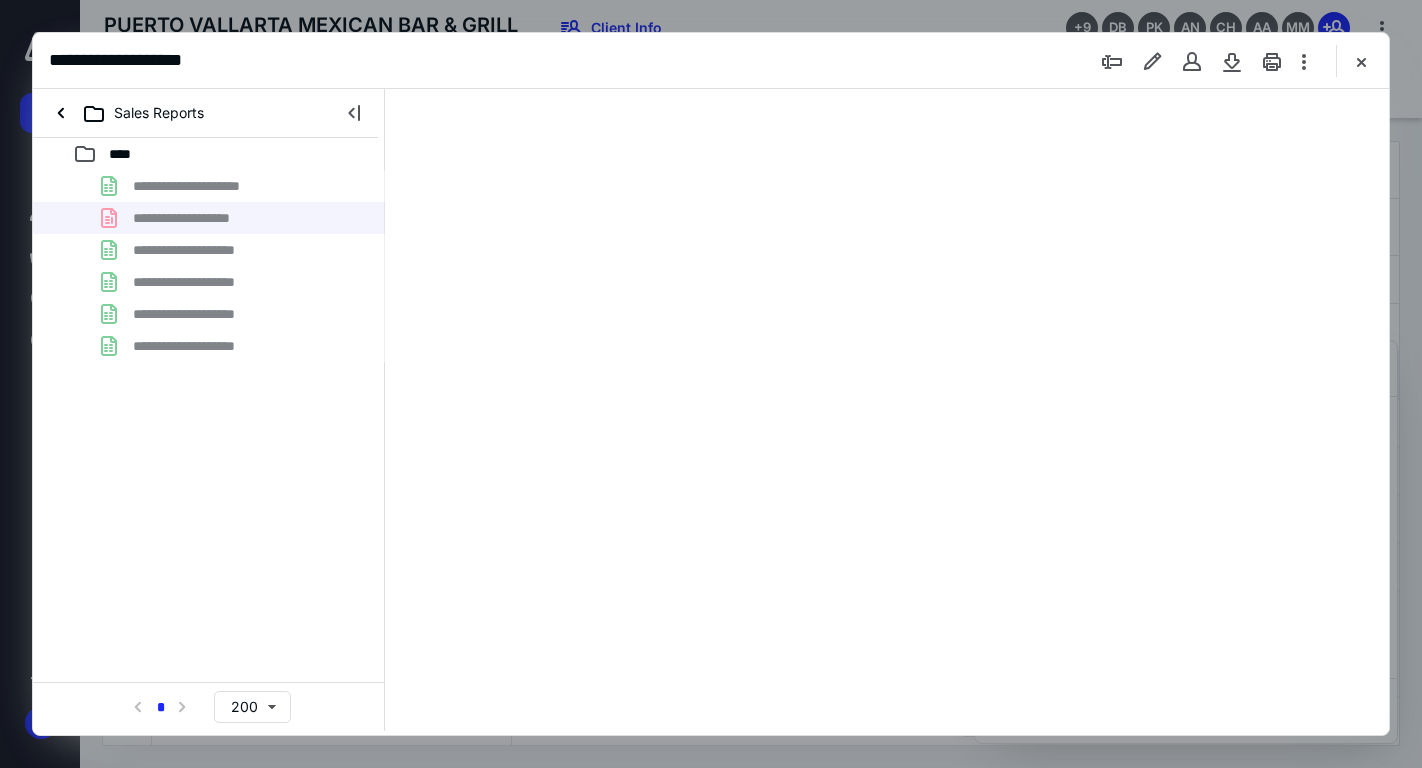 type on "71" 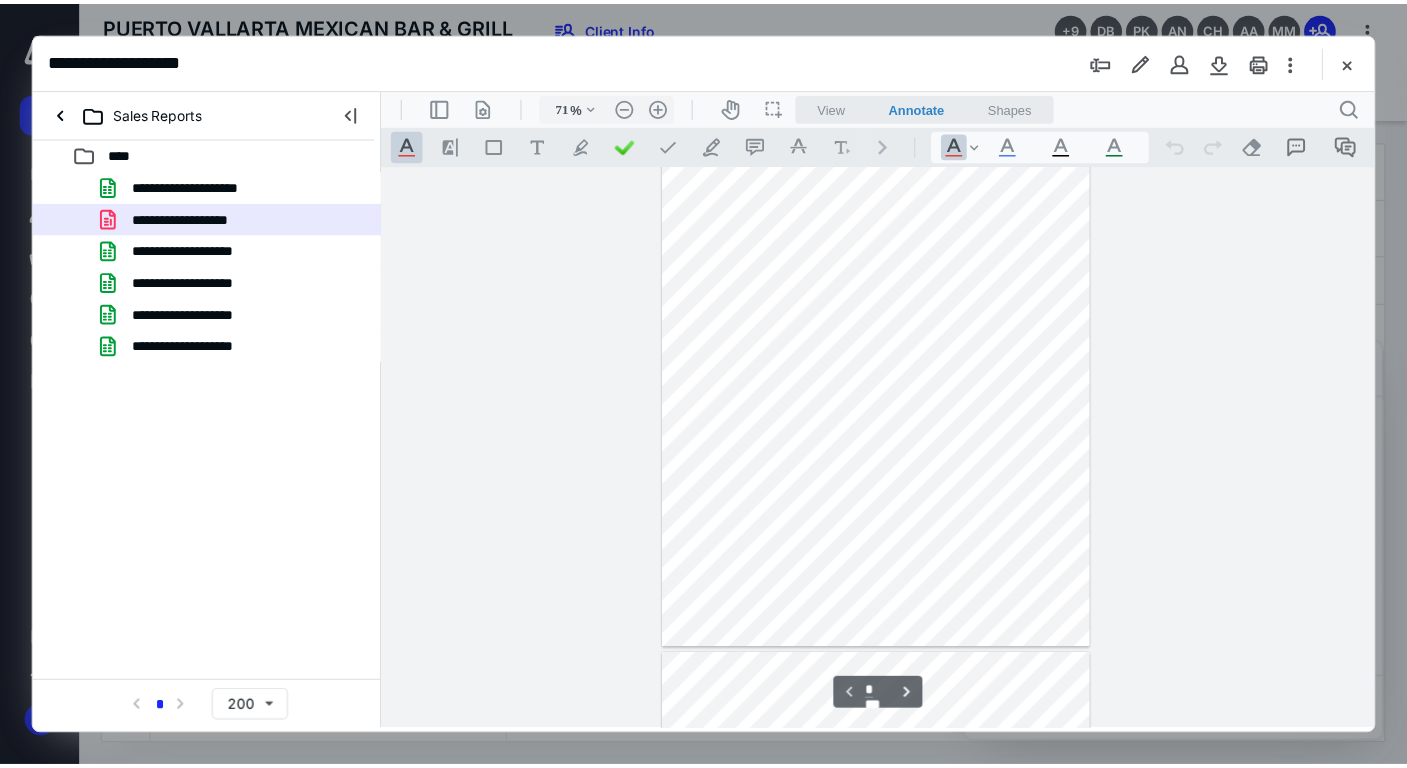 scroll, scrollTop: 0, scrollLeft: 0, axis: both 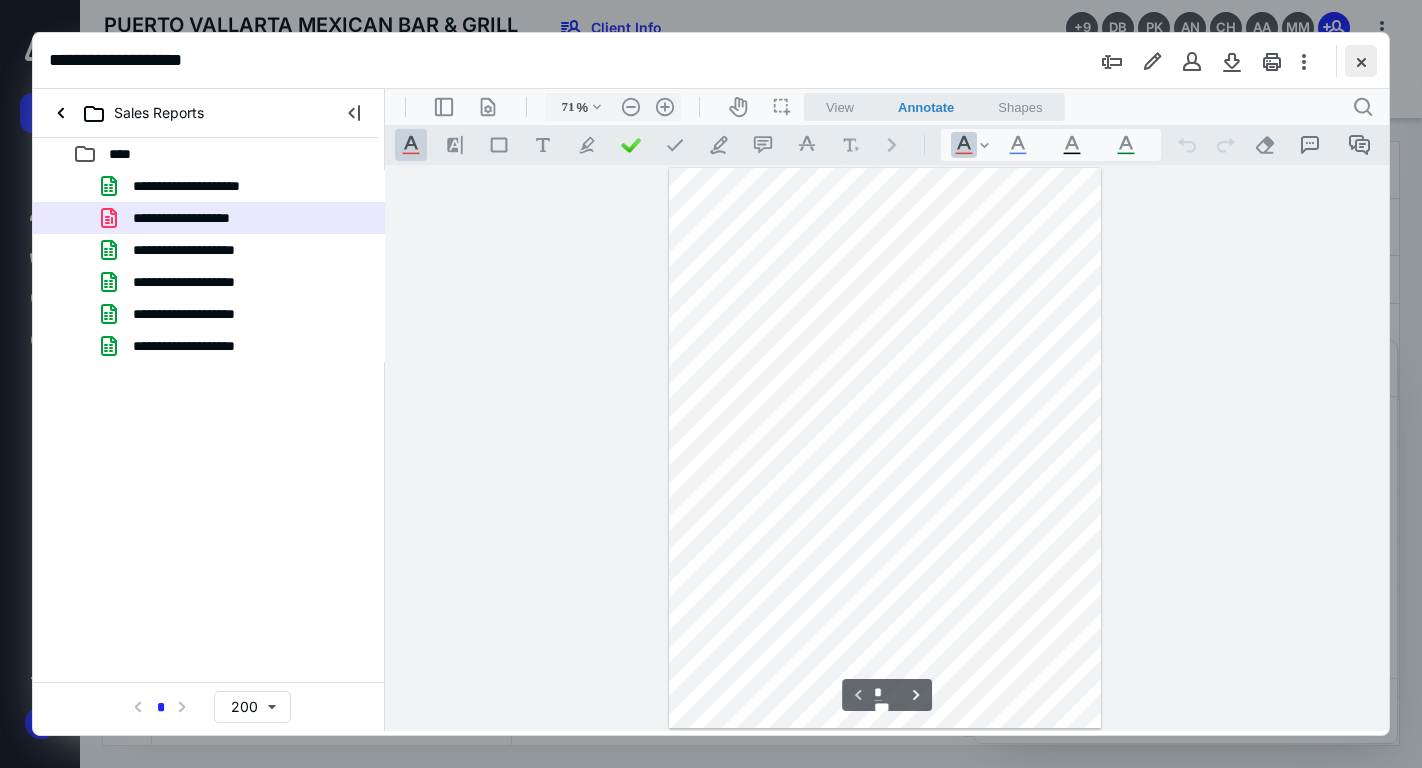 click at bounding box center [1361, 61] 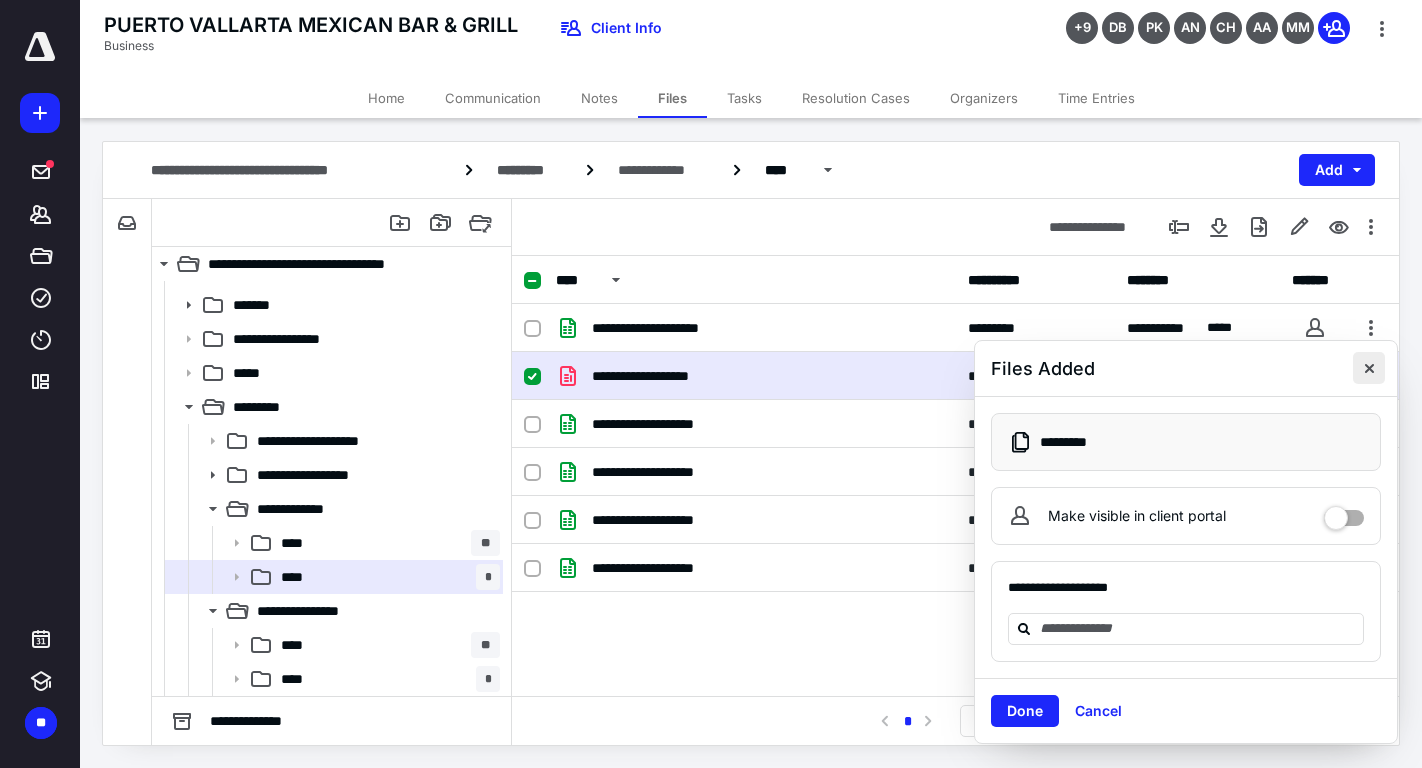 click at bounding box center [1369, 368] 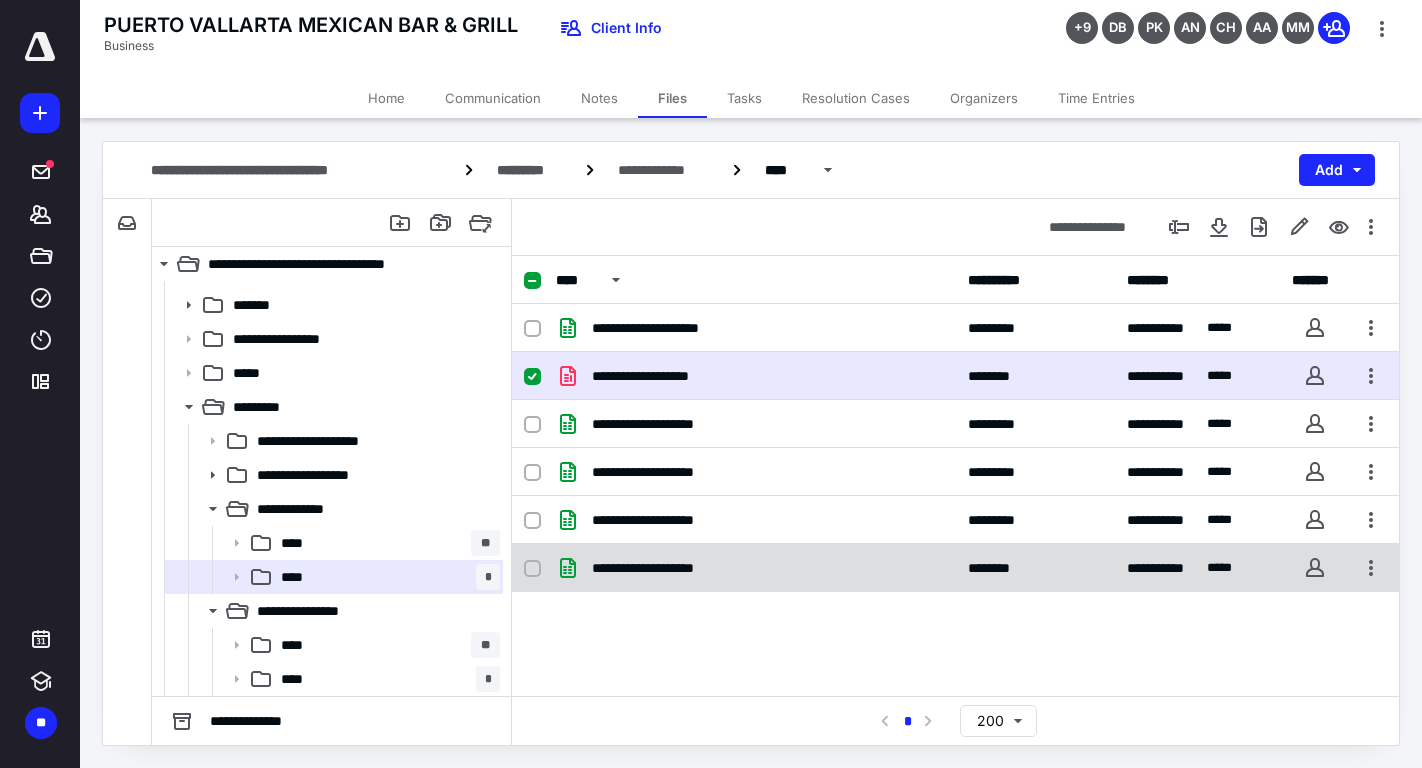 checkbox on "false" 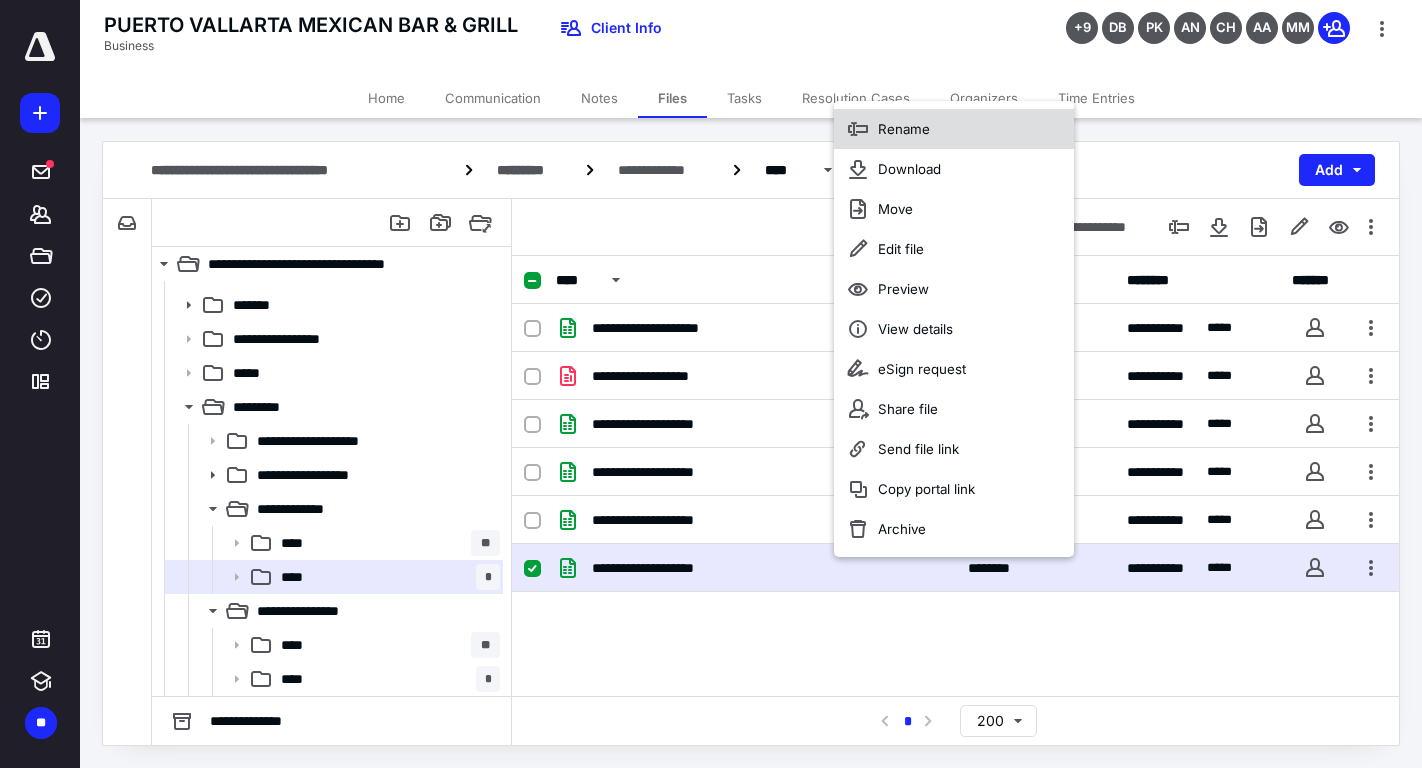 click on "Rename" at bounding box center [904, 129] 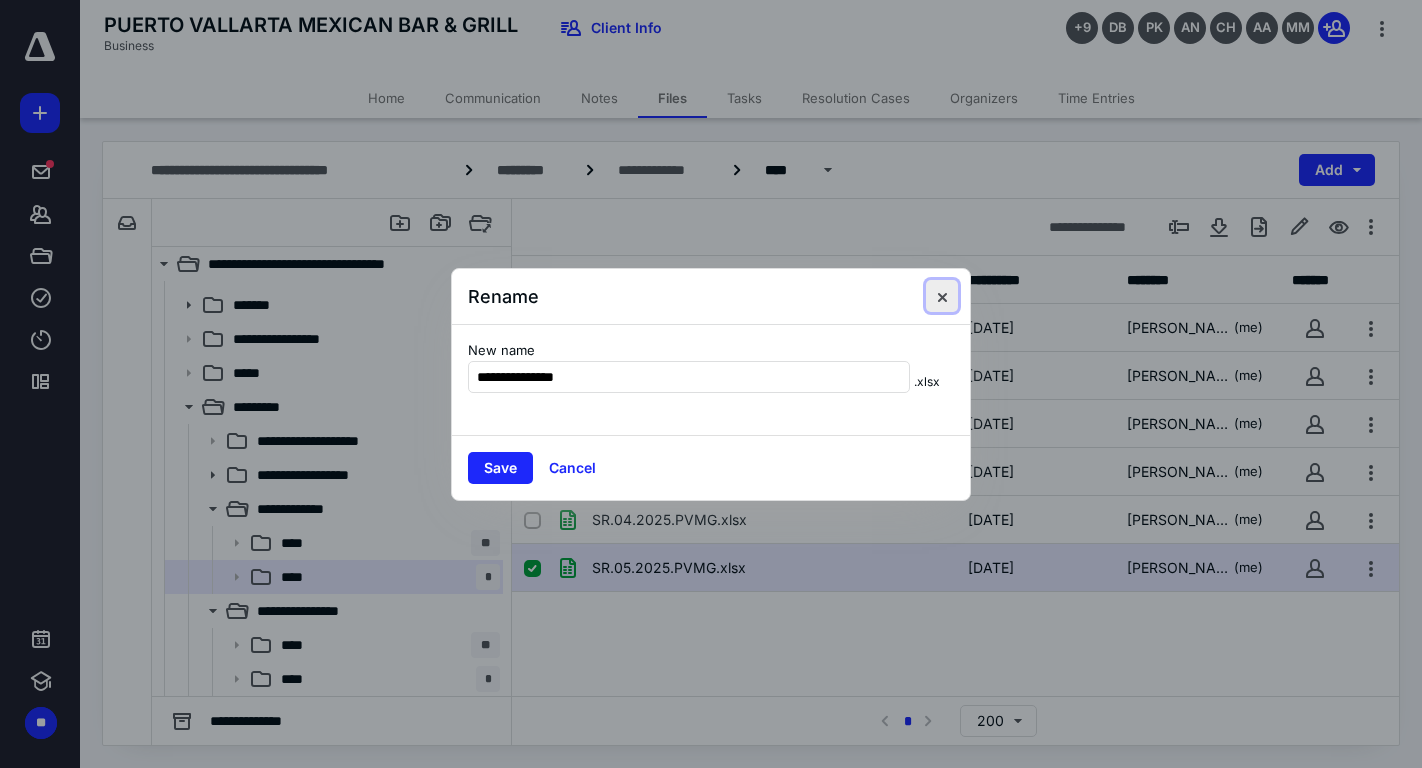 click at bounding box center [942, 296] 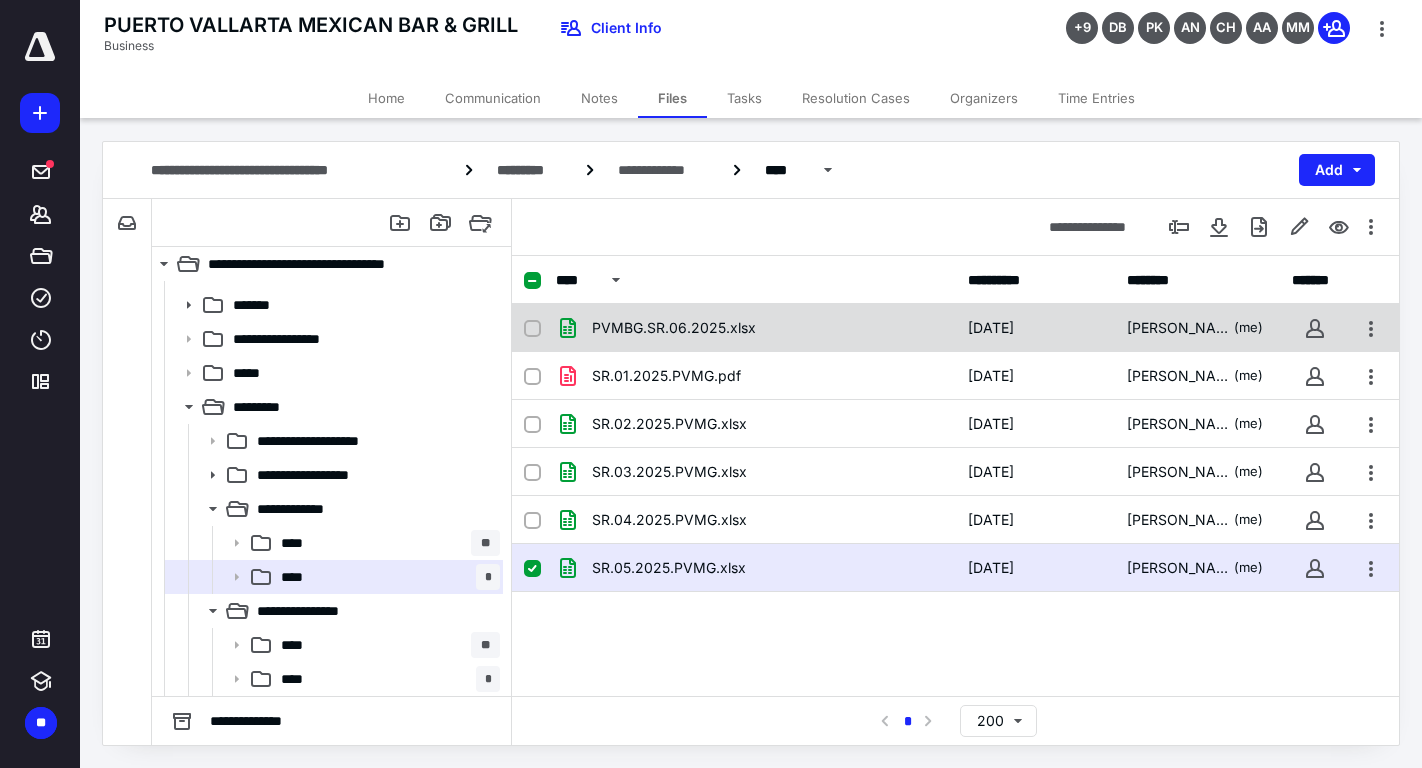 click on "PVMBG.SR.06.2025.xlsx" at bounding box center (756, 328) 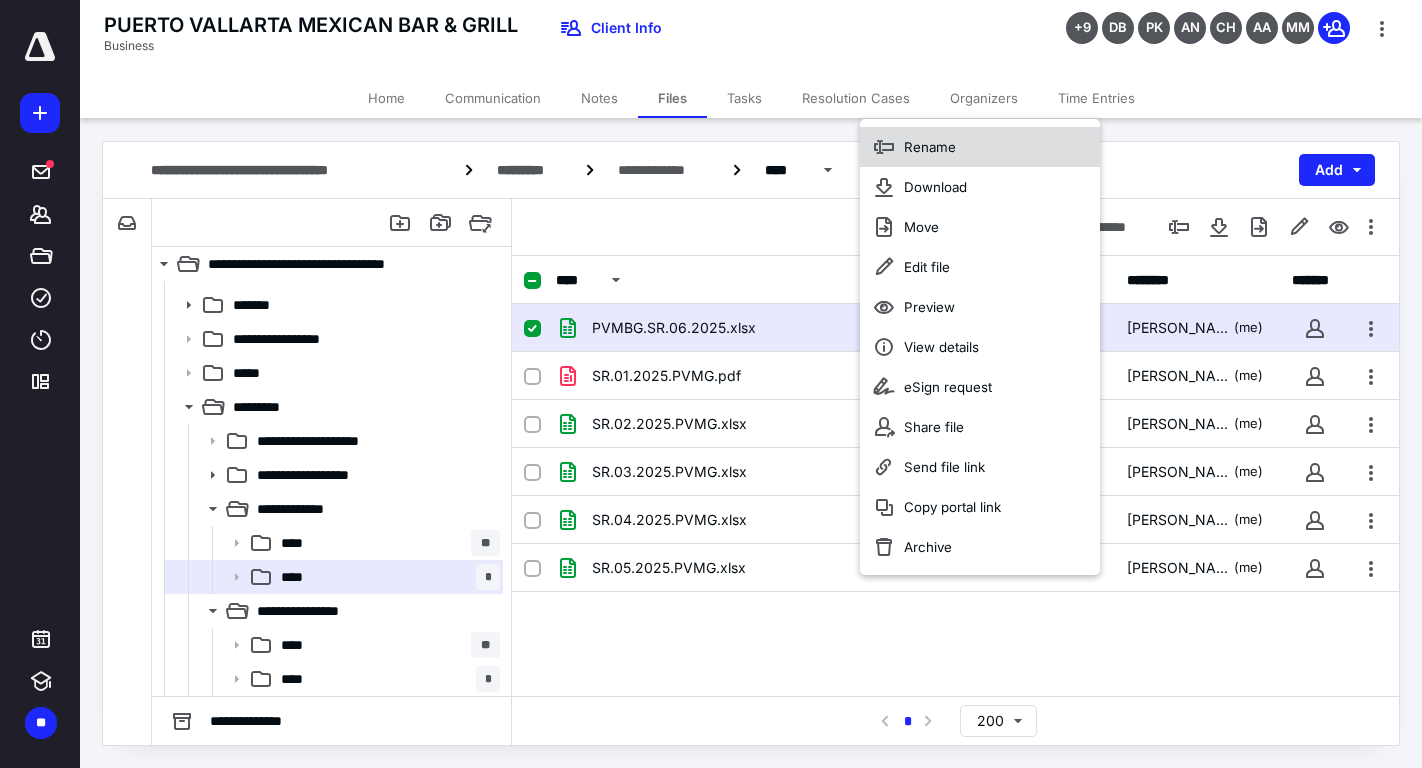 click on "Rename" at bounding box center (930, 147) 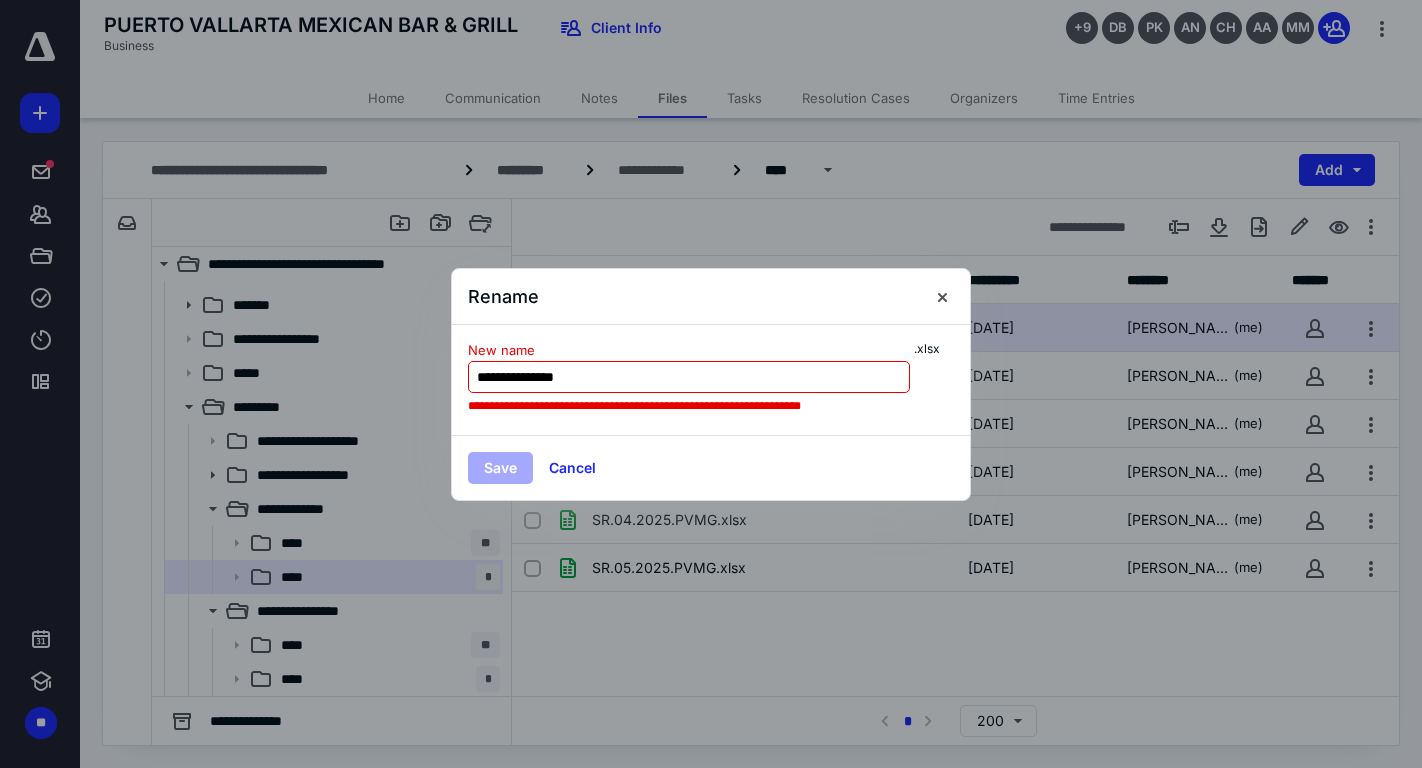 click on "**********" at bounding box center (689, 377) 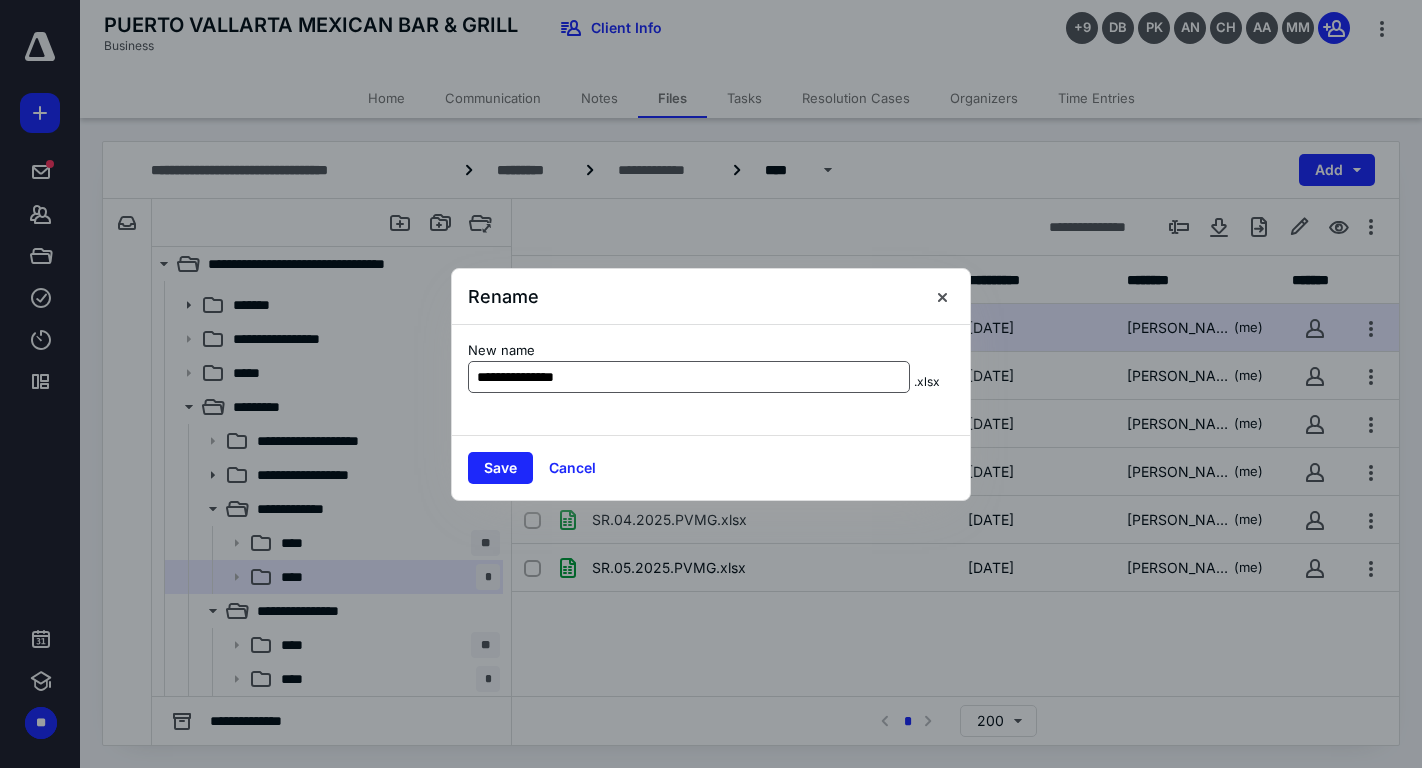 type on "**********" 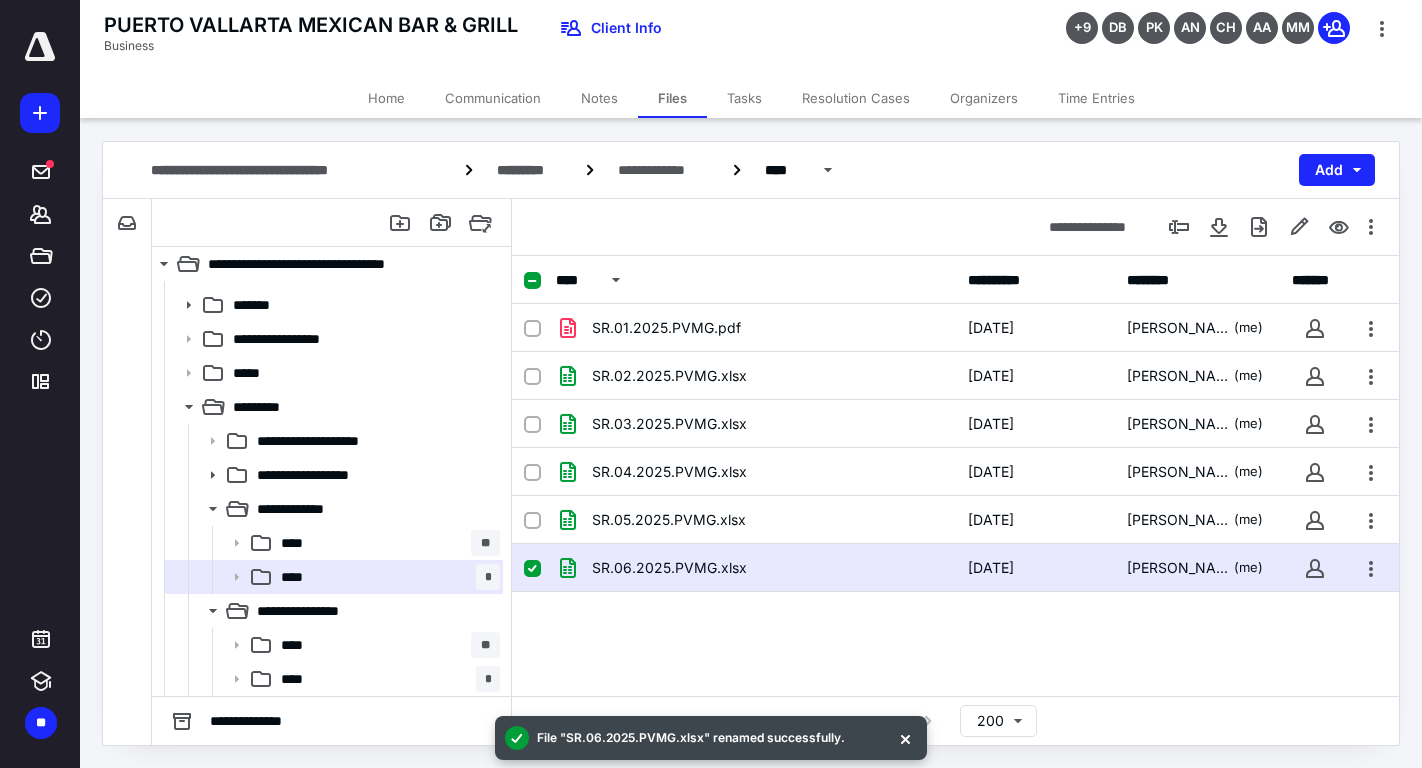 click on "Tasks" at bounding box center (744, 98) 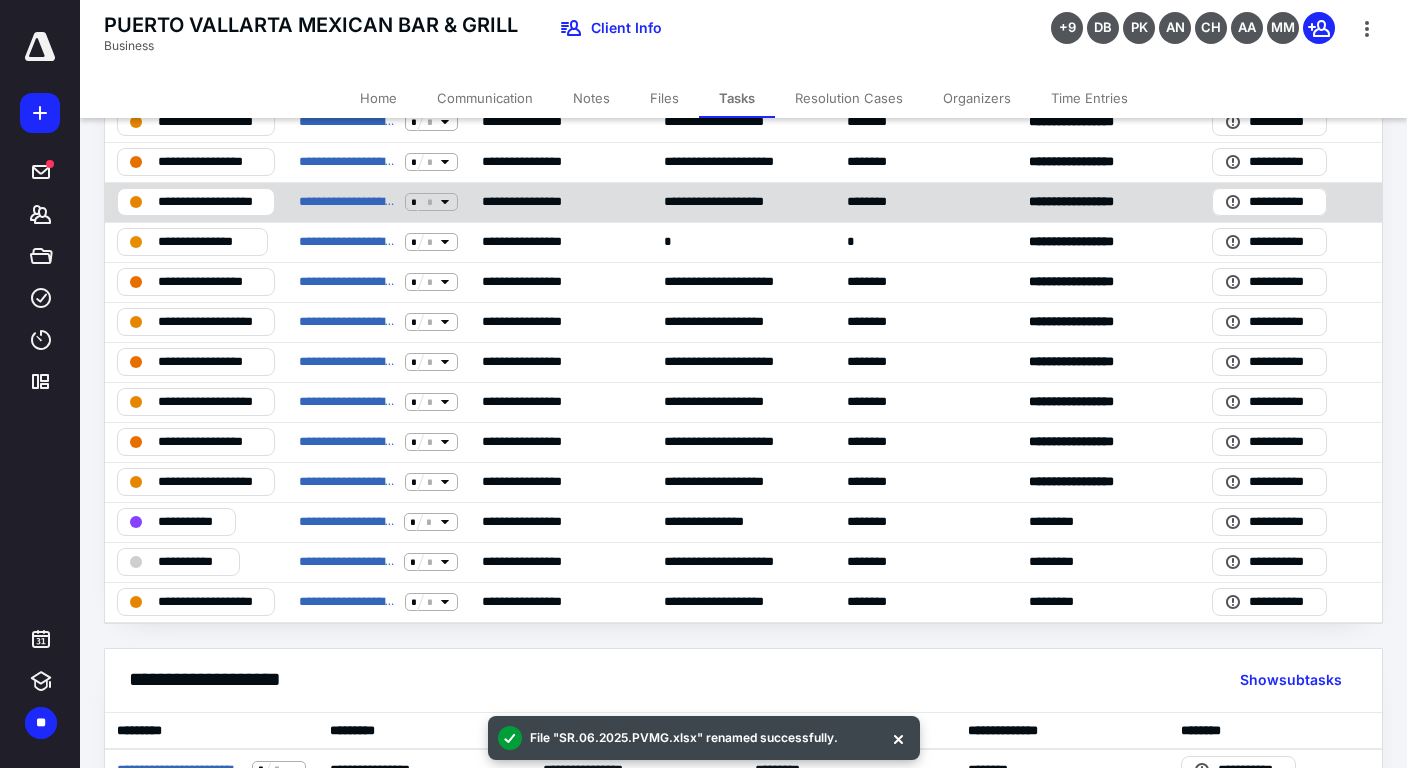 scroll, scrollTop: 291, scrollLeft: 0, axis: vertical 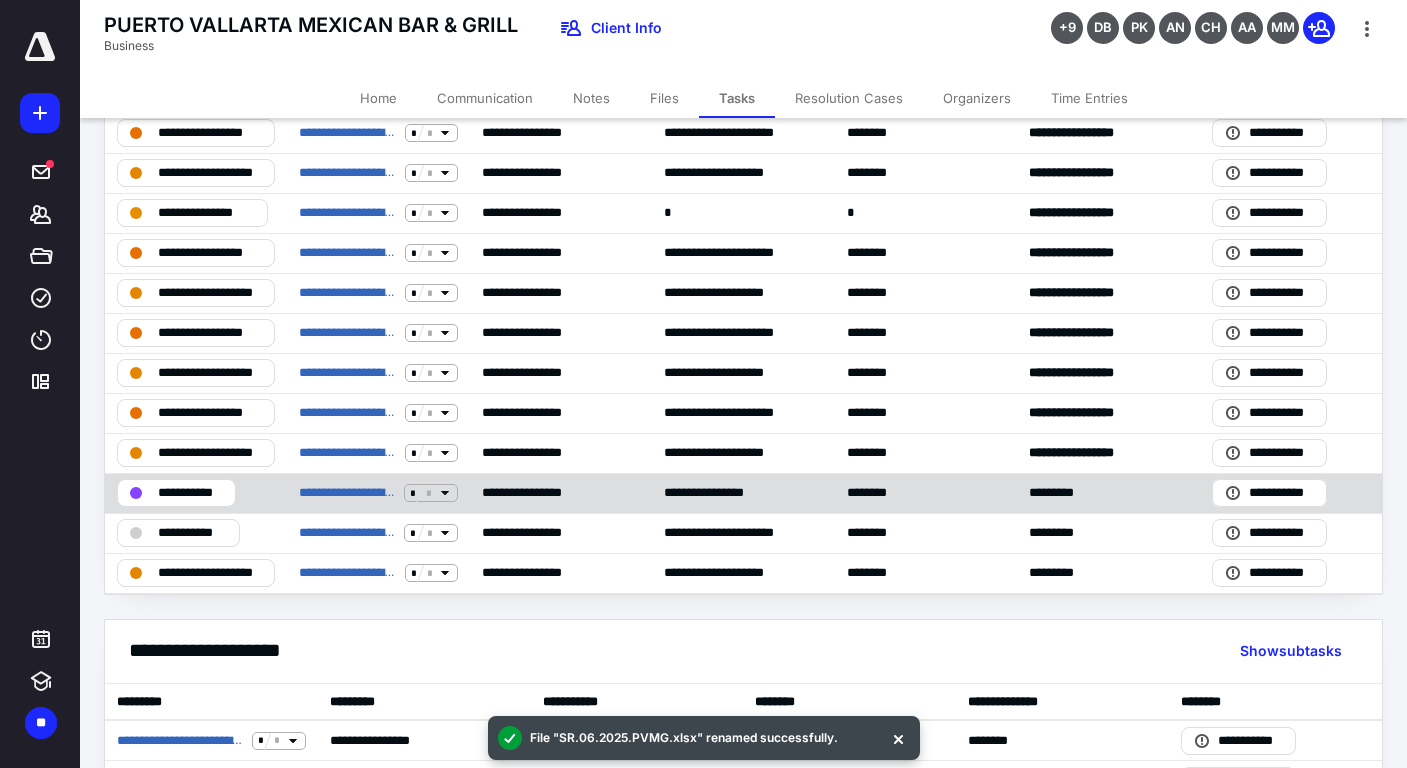 click on "**********" at bounding box center (378, 493) 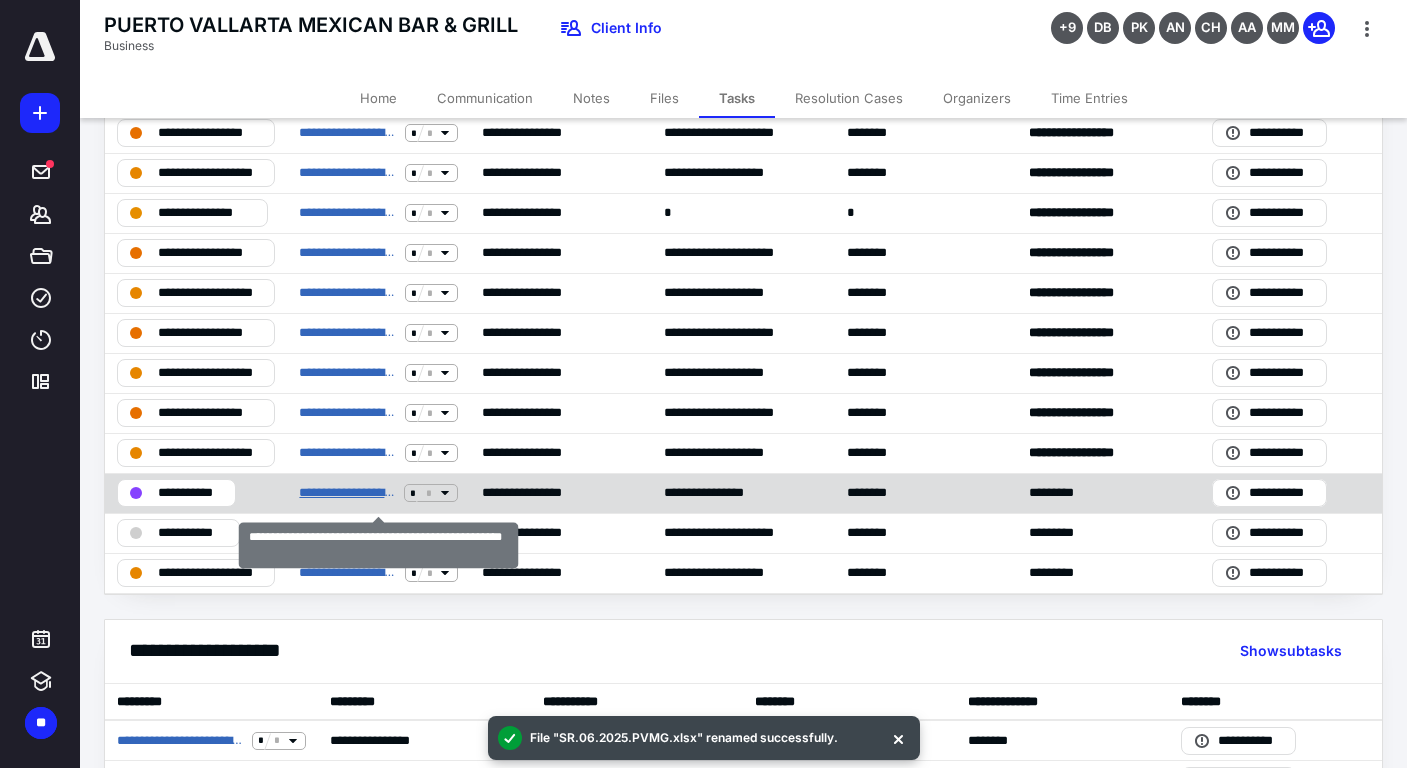 click on "**********" at bounding box center (347, 493) 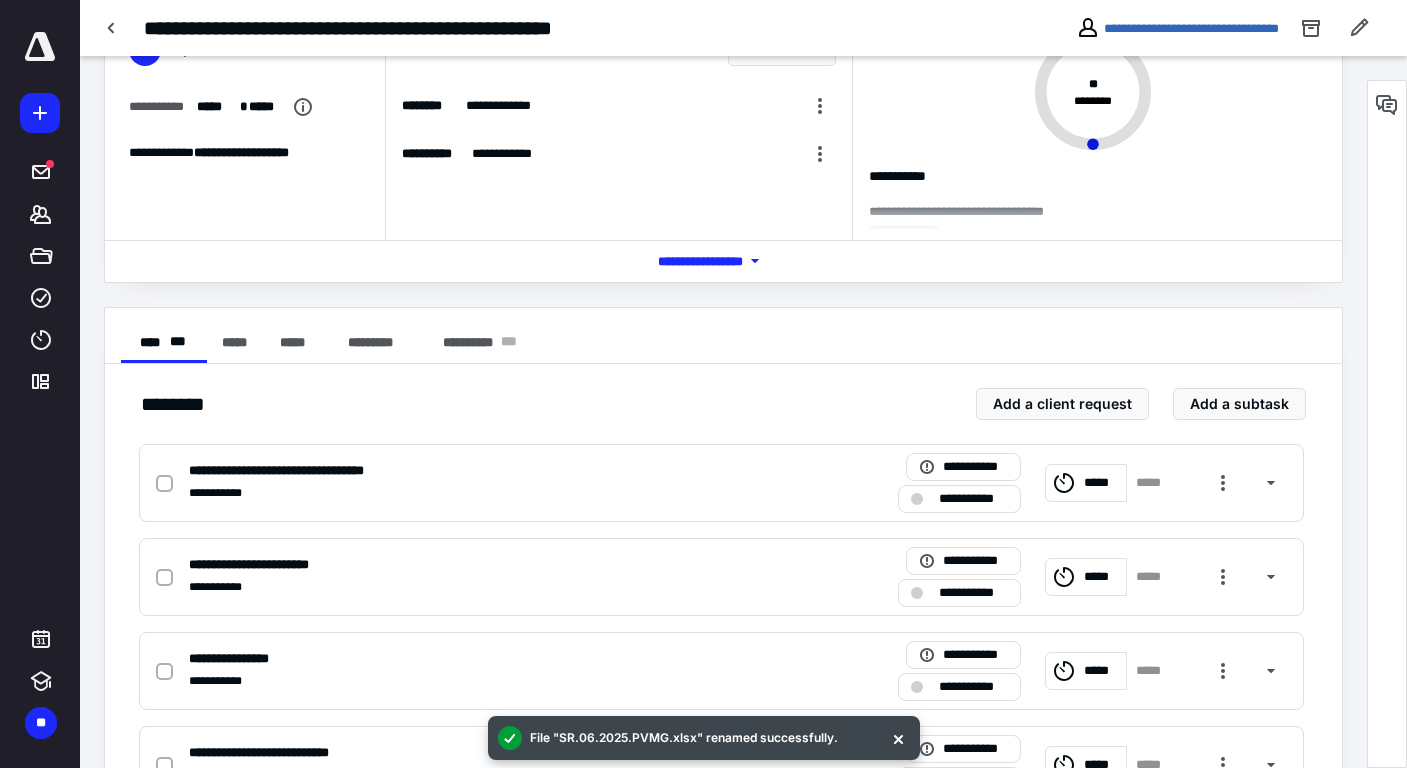 scroll, scrollTop: 0, scrollLeft: 0, axis: both 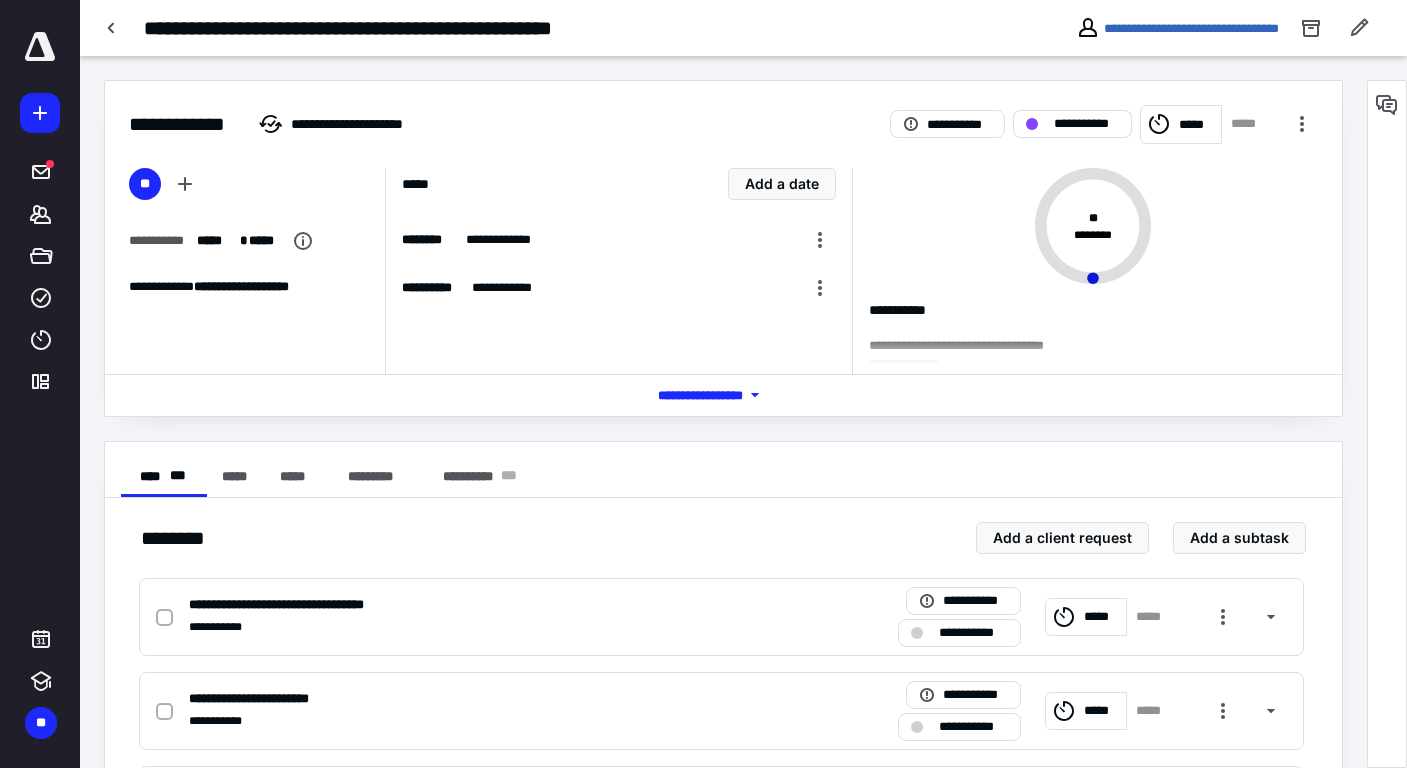 click on "**********" at bounding box center [1072, 124] 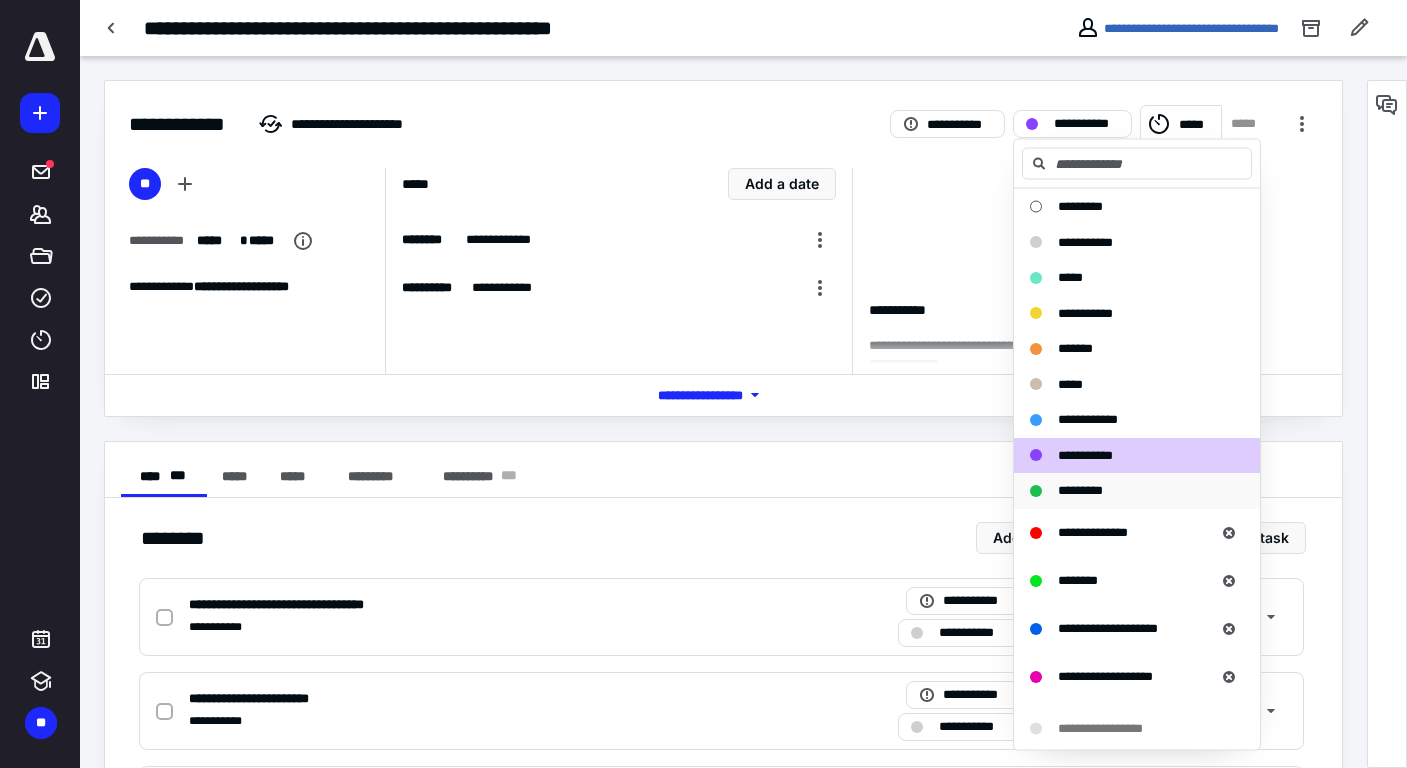click on "*********" at bounding box center [1080, 491] 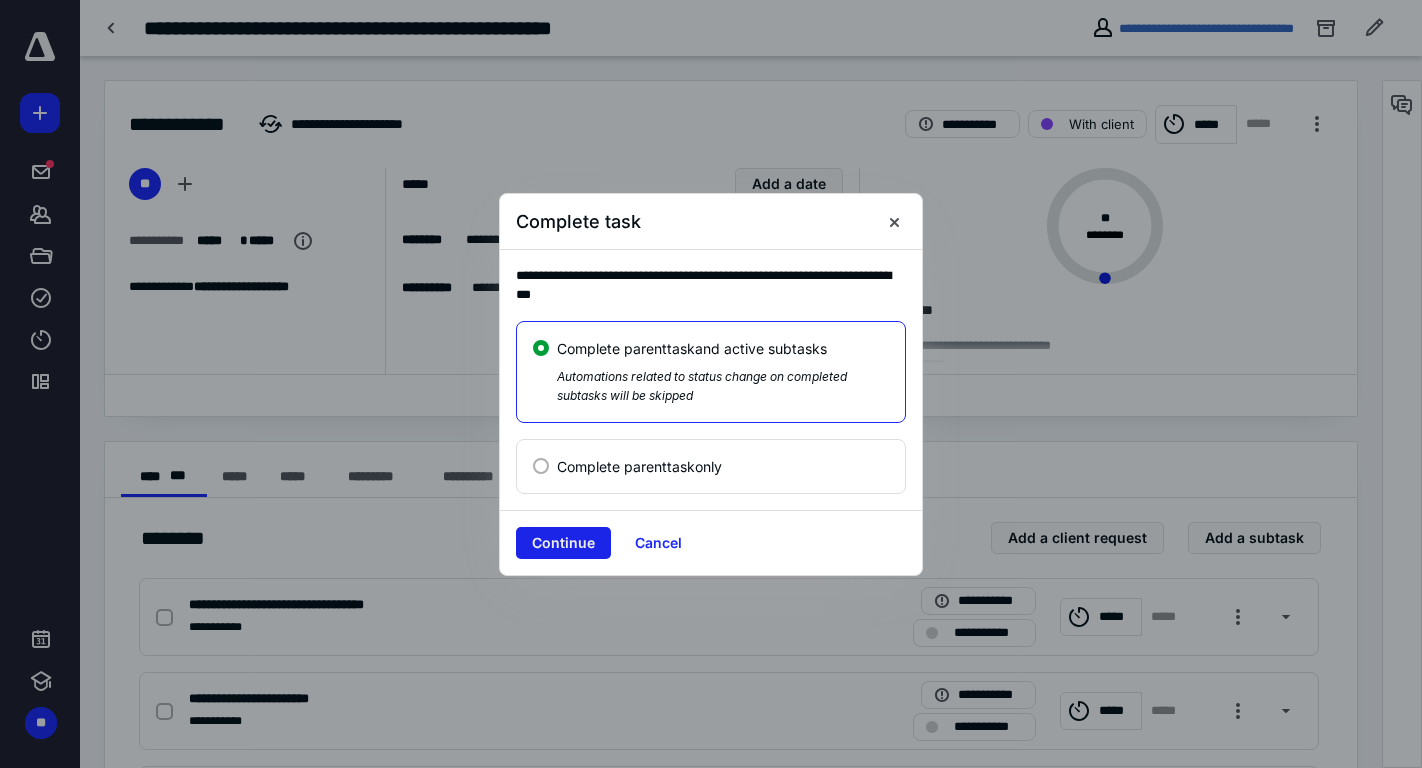 click on "Continue" at bounding box center (563, 543) 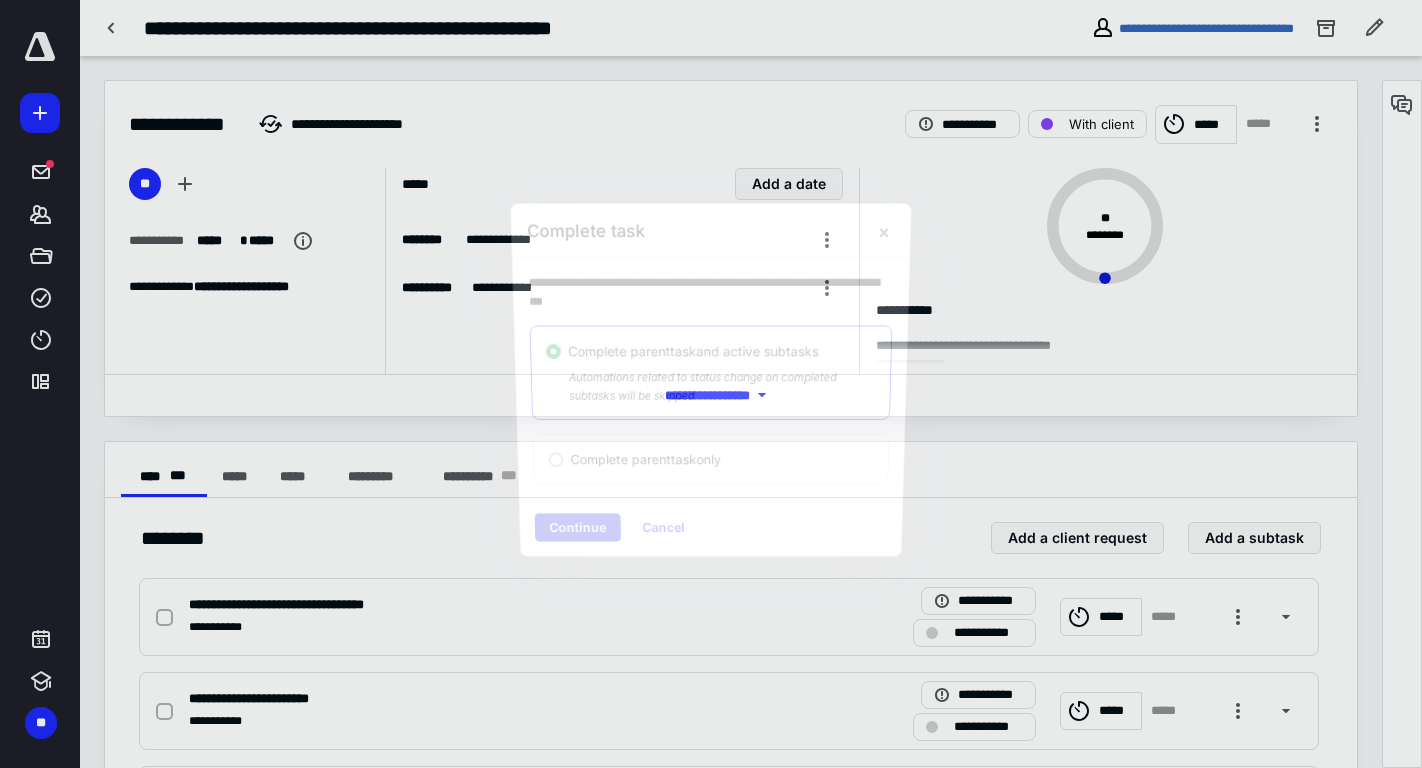 checkbox on "true" 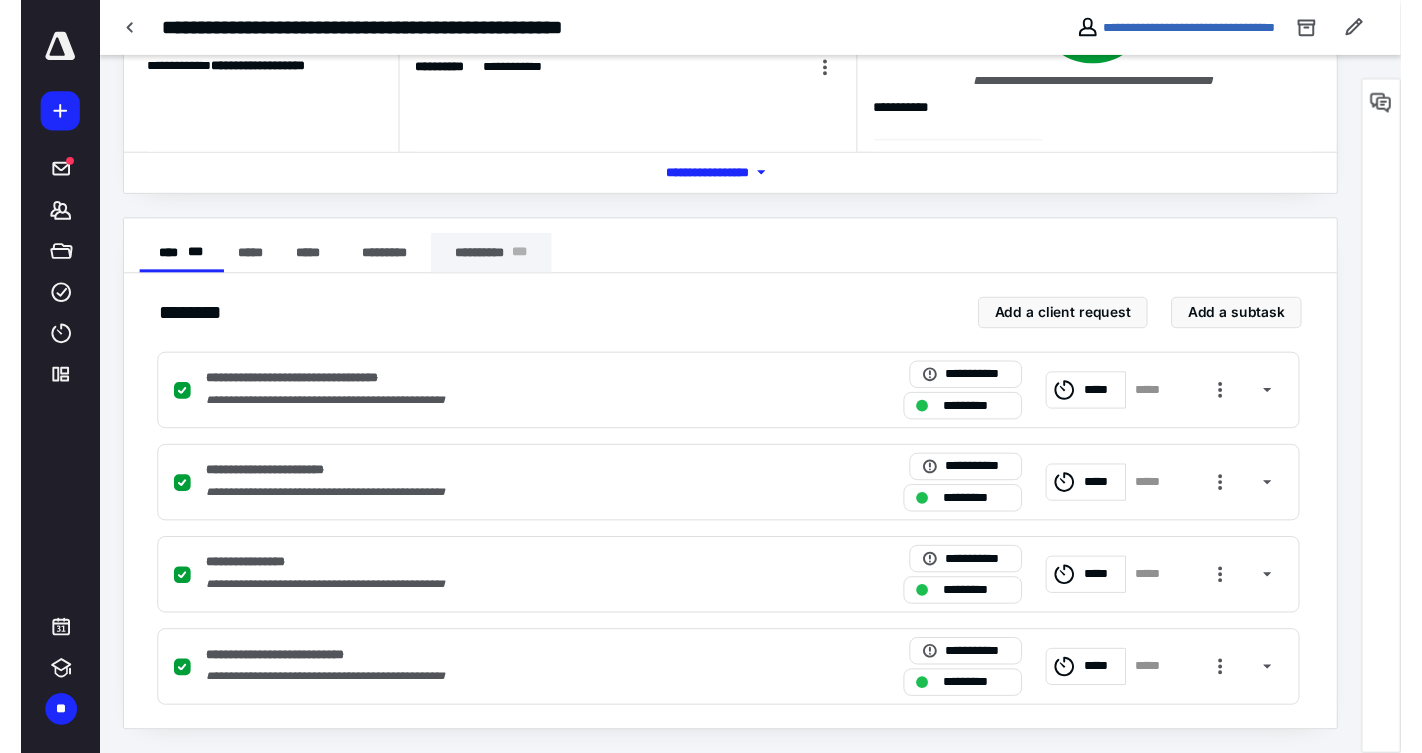 scroll, scrollTop: 0, scrollLeft: 0, axis: both 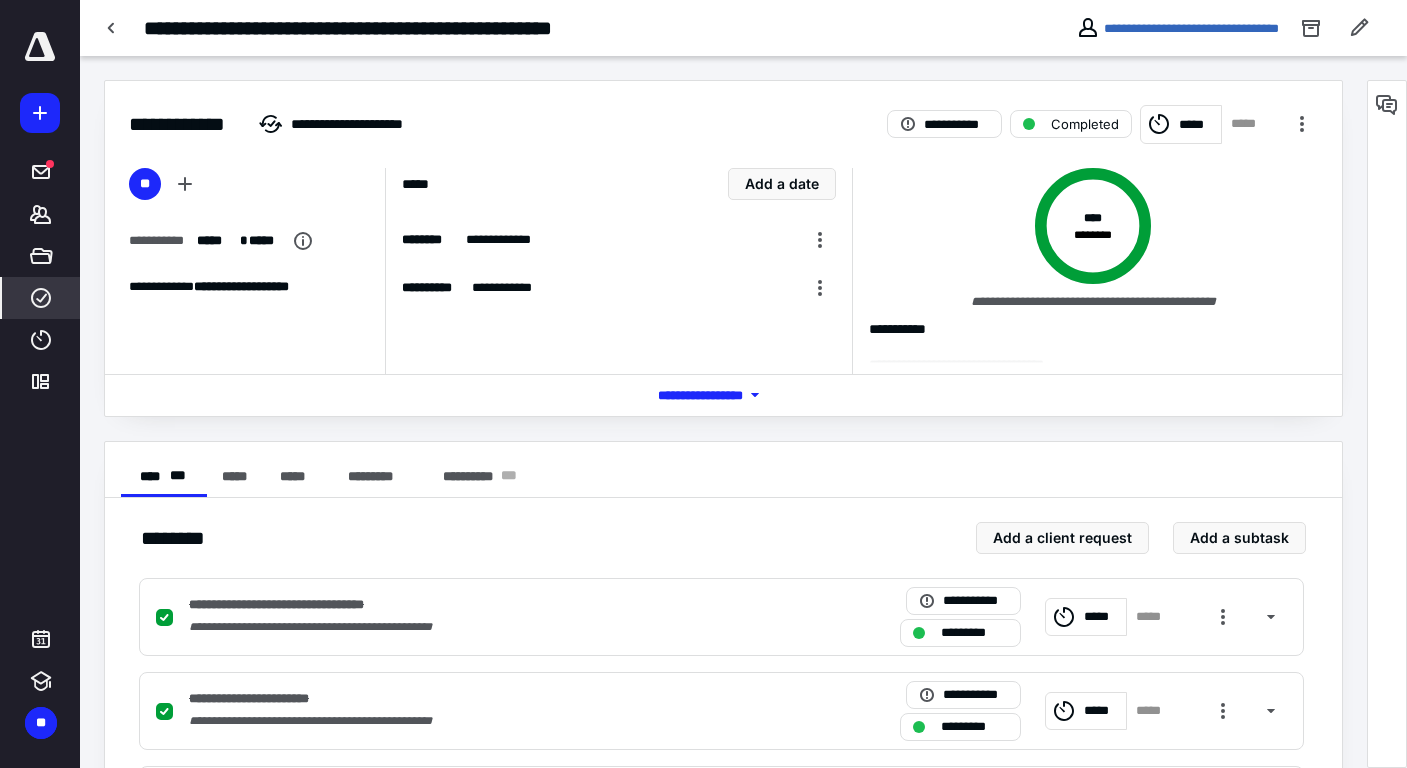 click on "****" at bounding box center [41, 298] 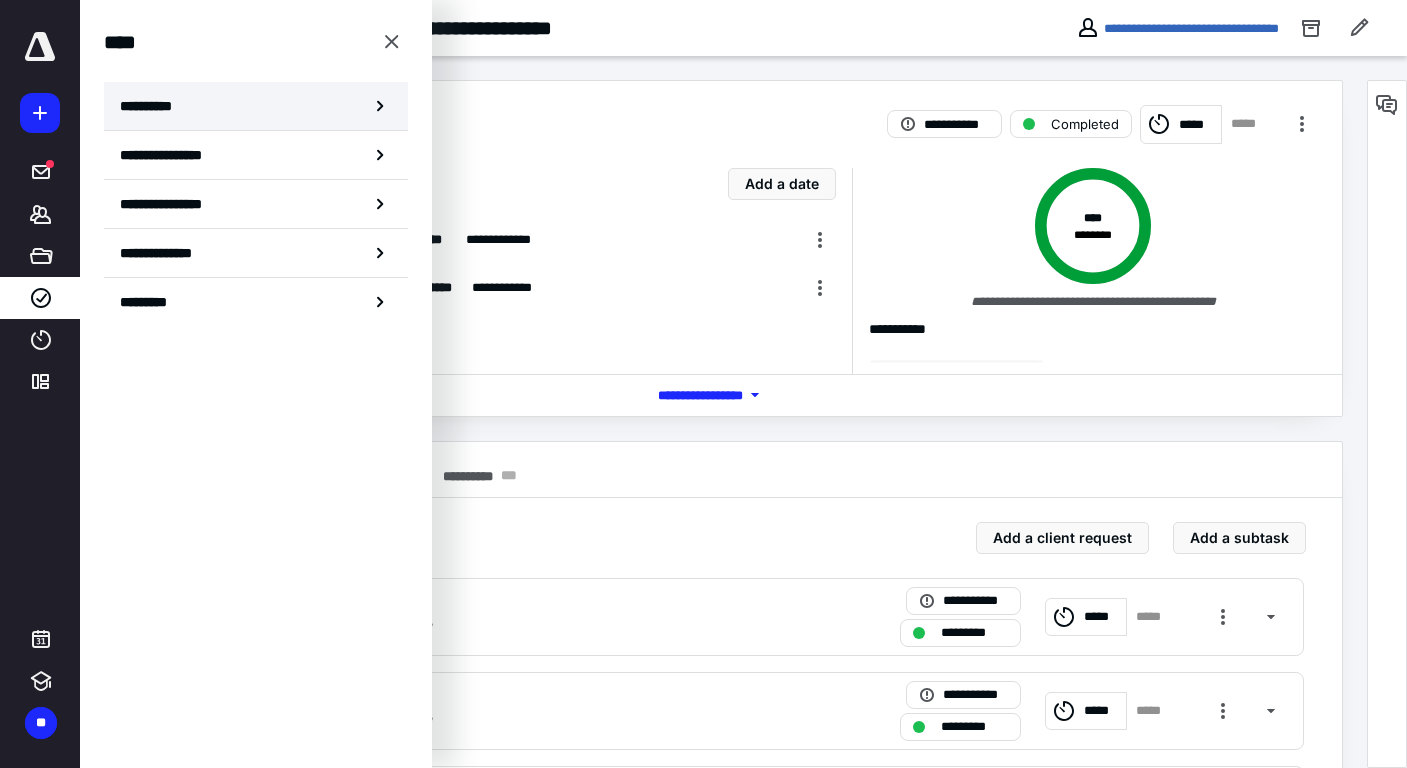click on "**********" at bounding box center (256, 106) 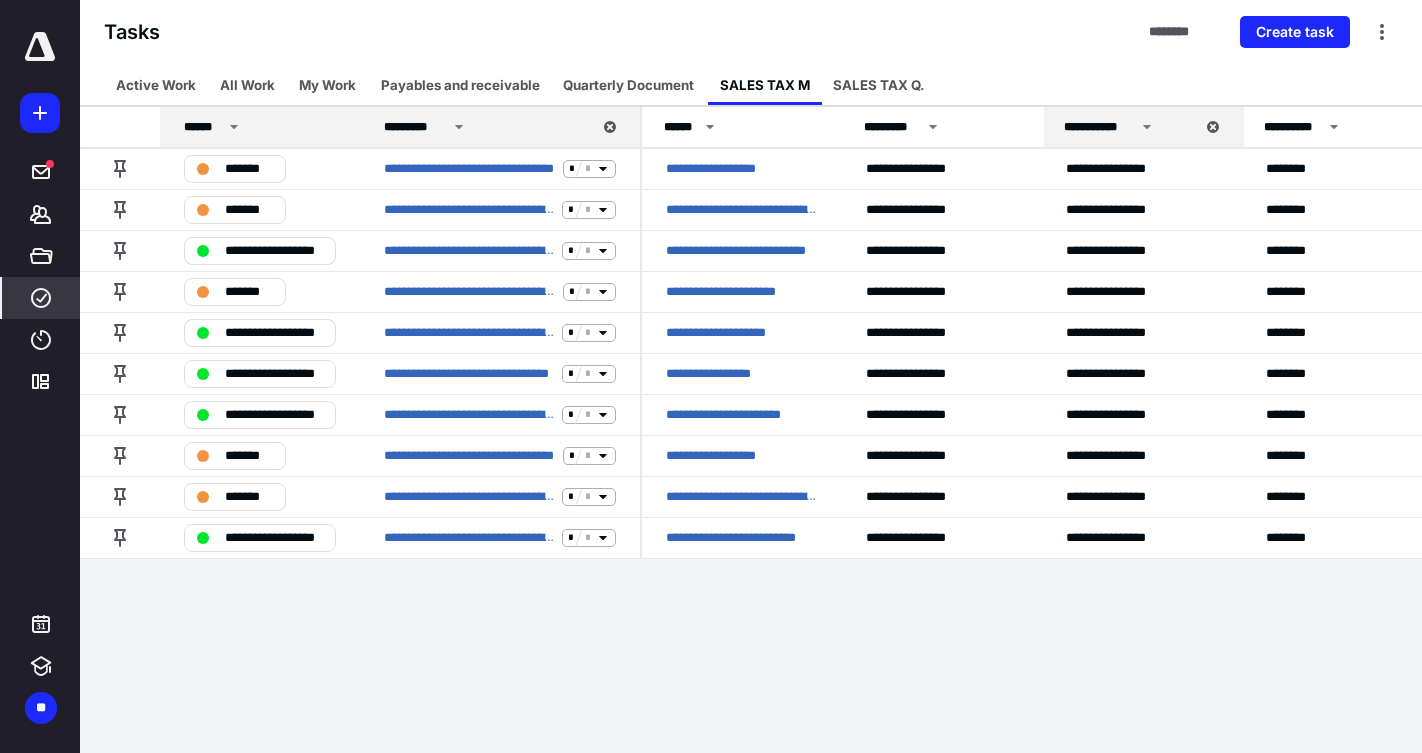 click on "******" at bounding box center [263, 127] 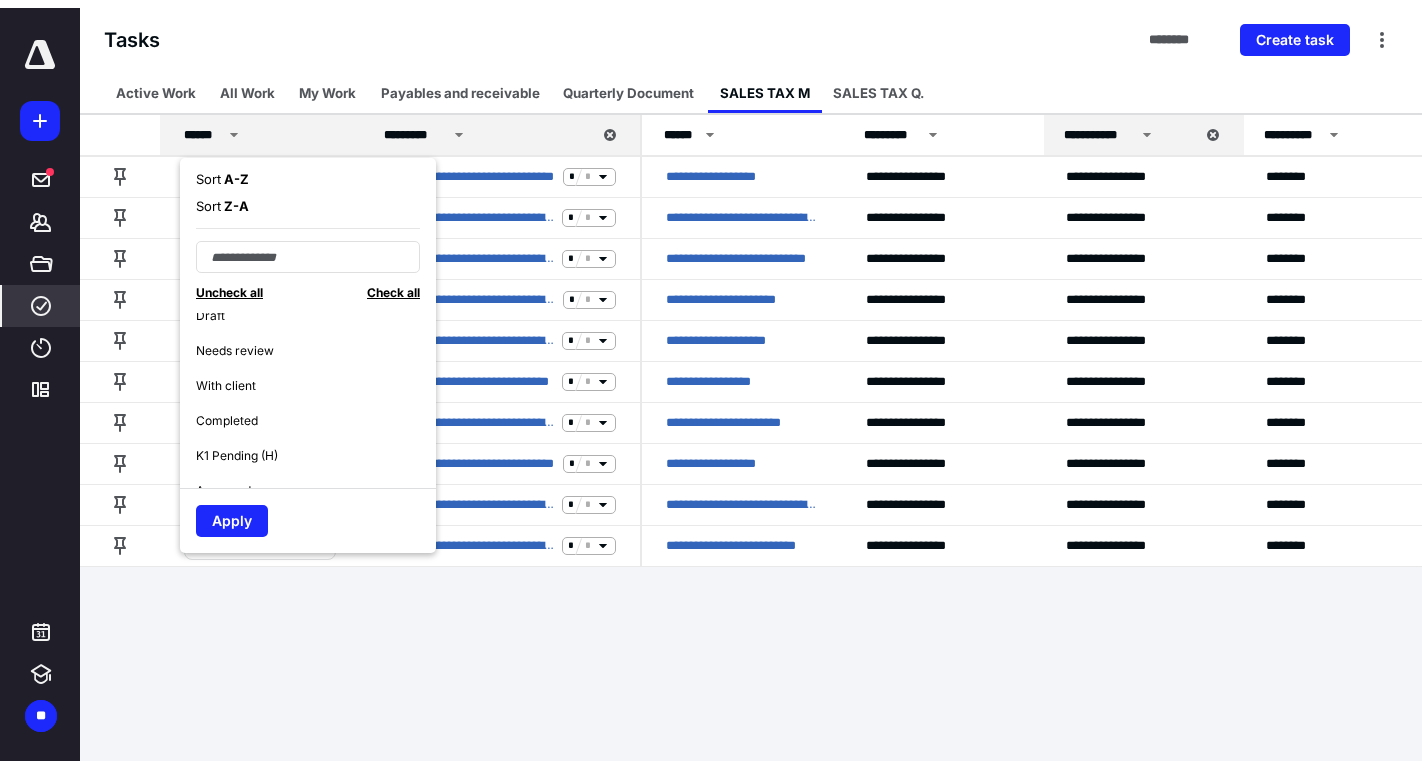 scroll, scrollTop: 193, scrollLeft: 0, axis: vertical 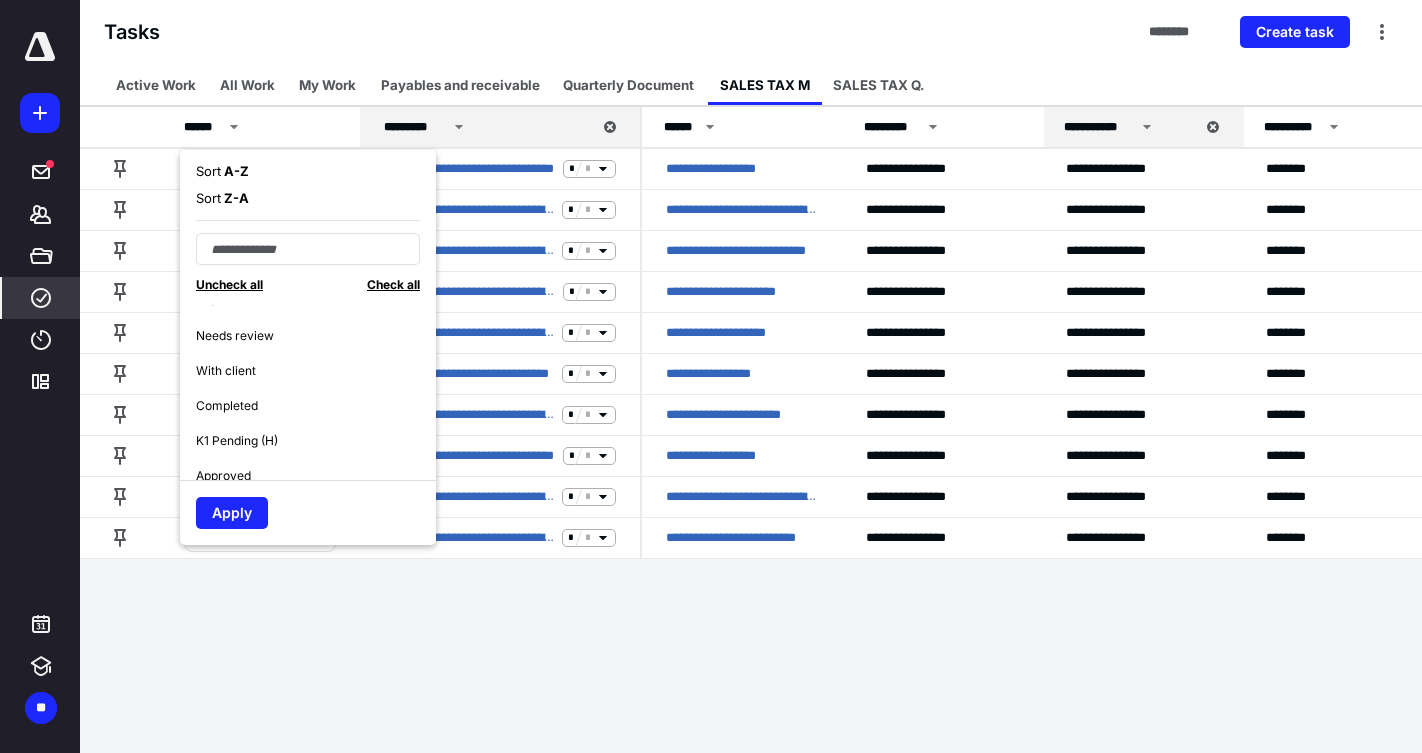 click on "**********" at bounding box center (711, 376) 